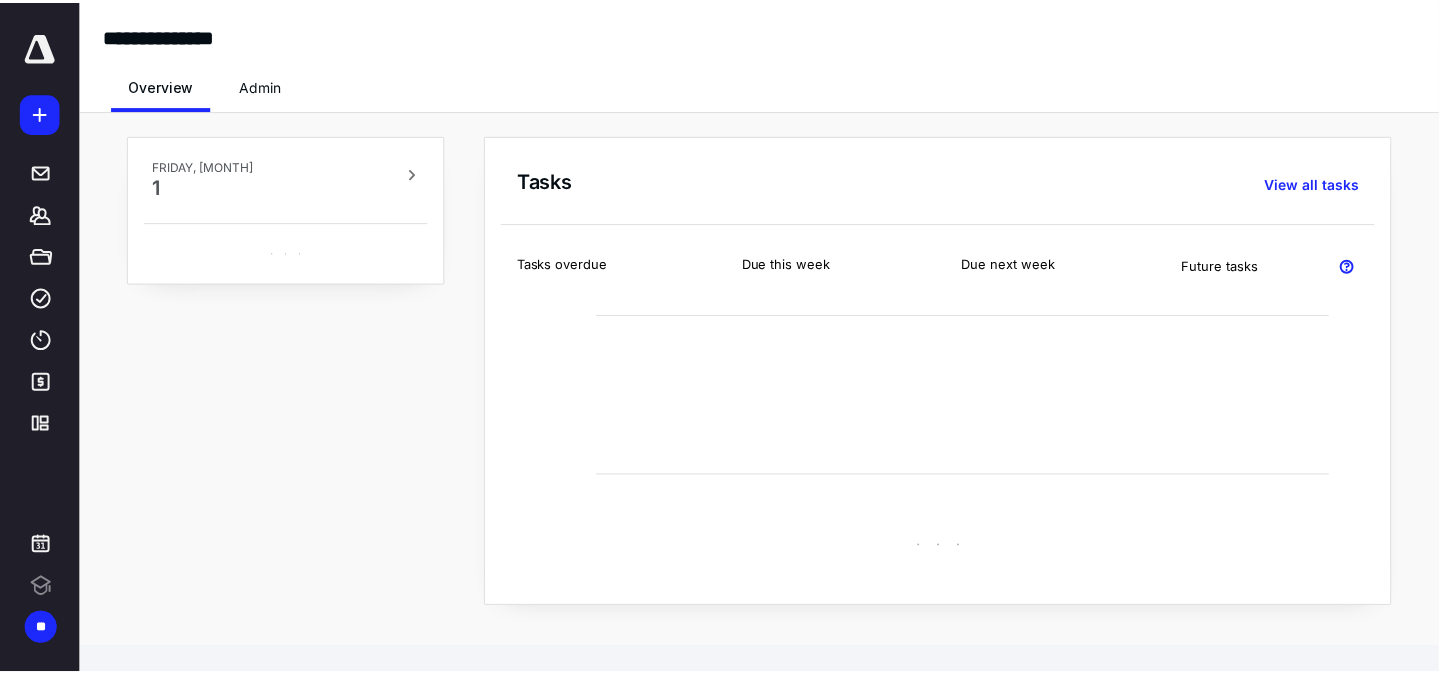 scroll, scrollTop: 0, scrollLeft: 0, axis: both 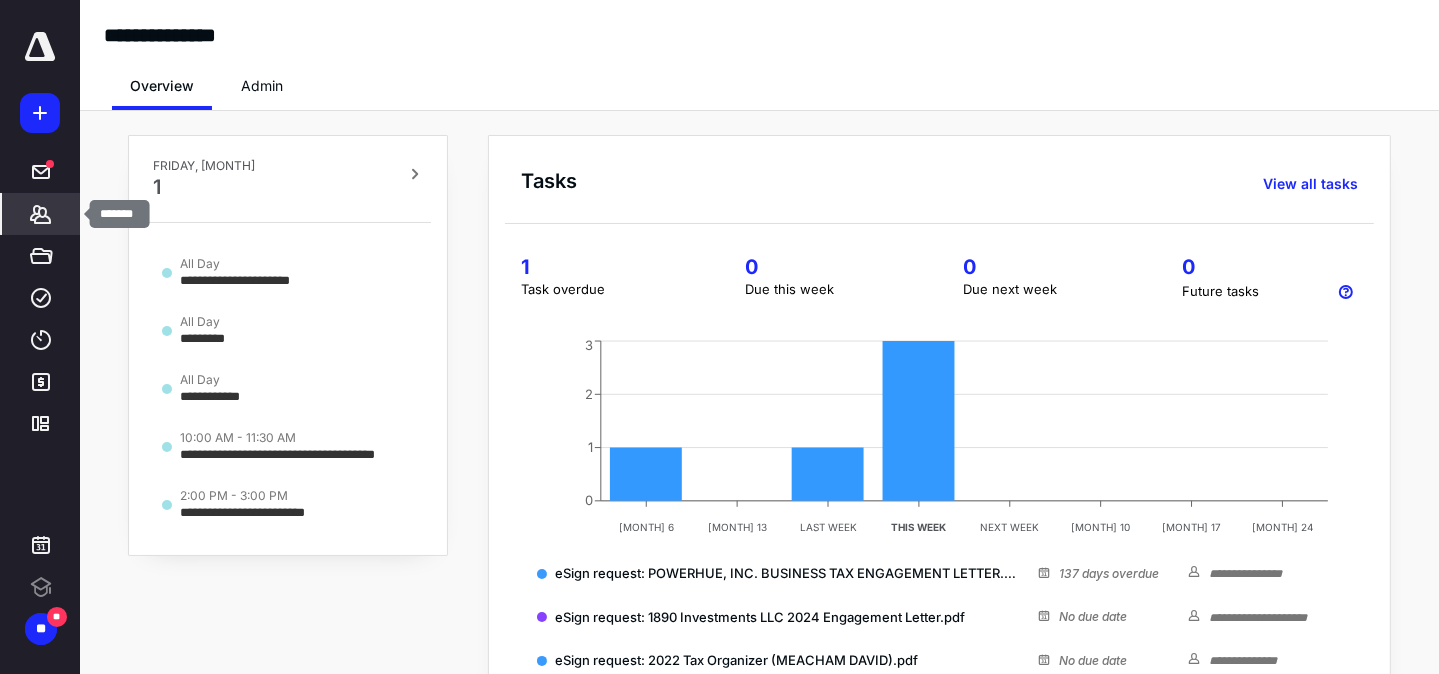 click 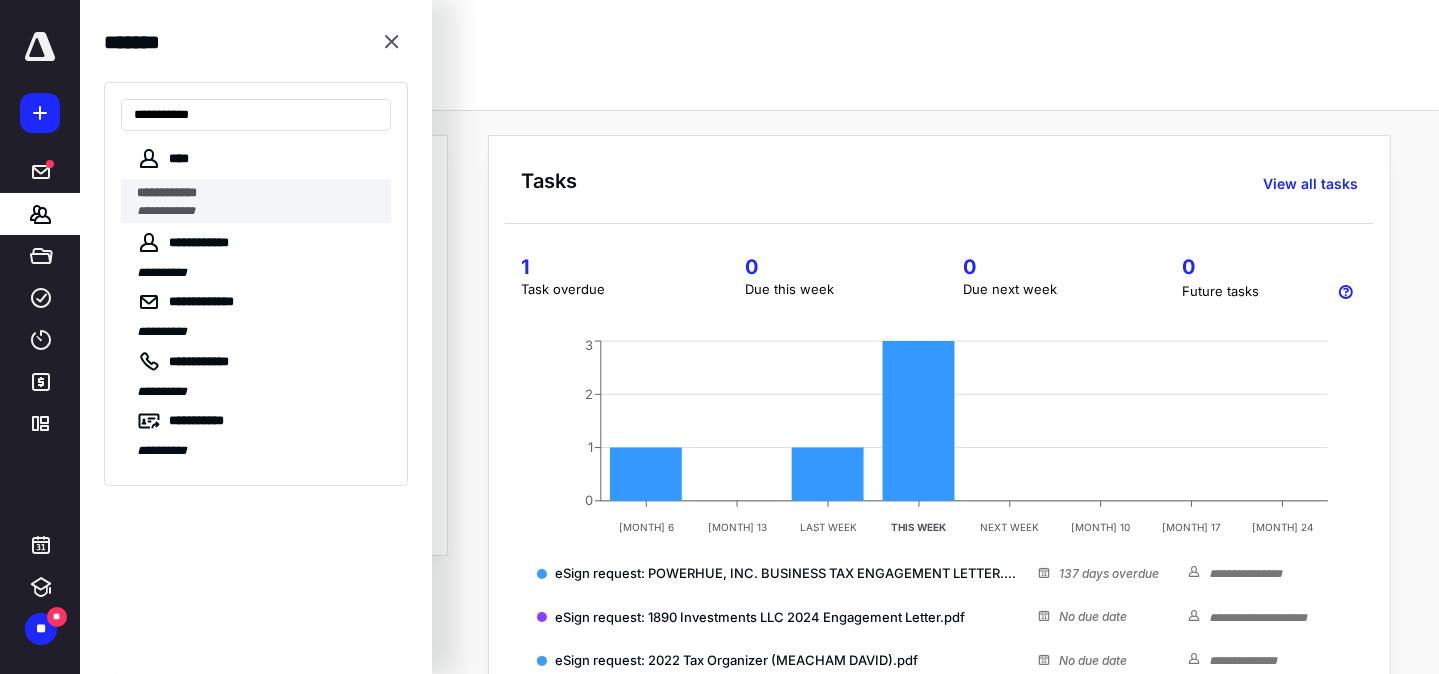 type on "**********" 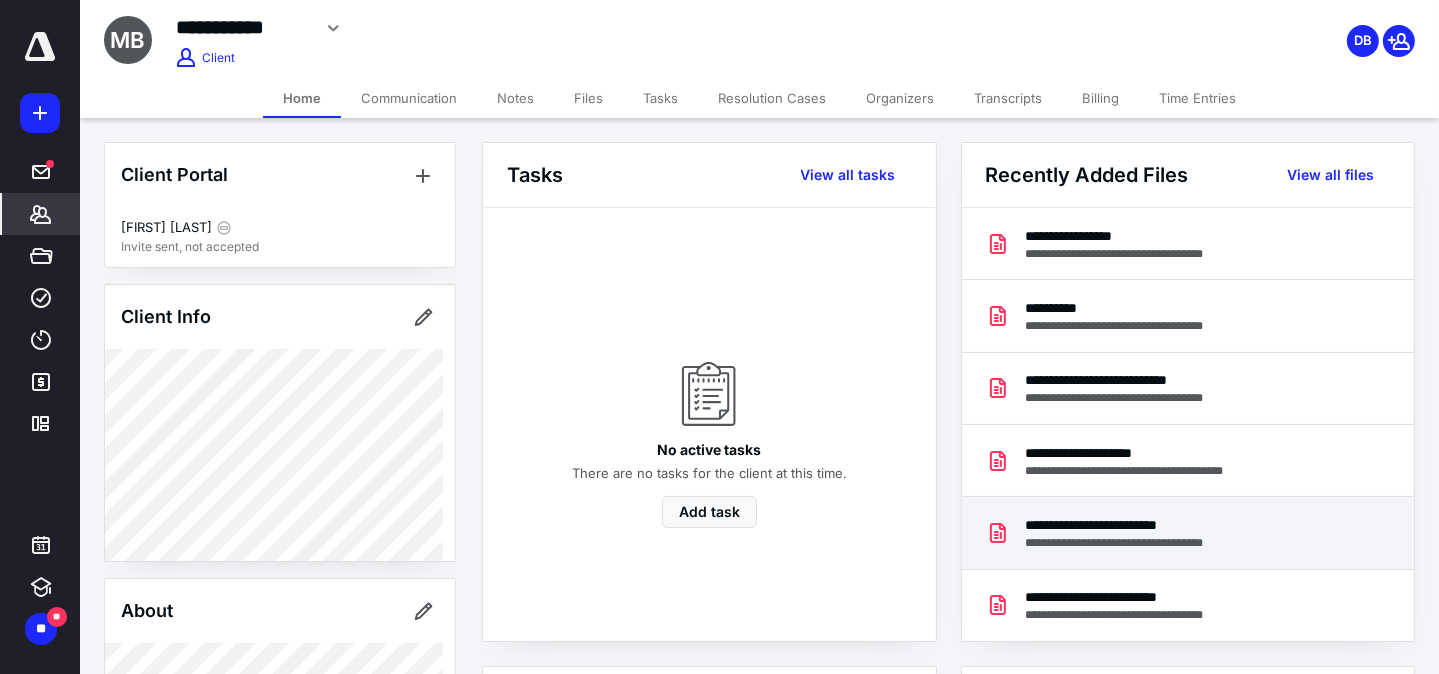 click on "**********" at bounding box center [1135, 525] 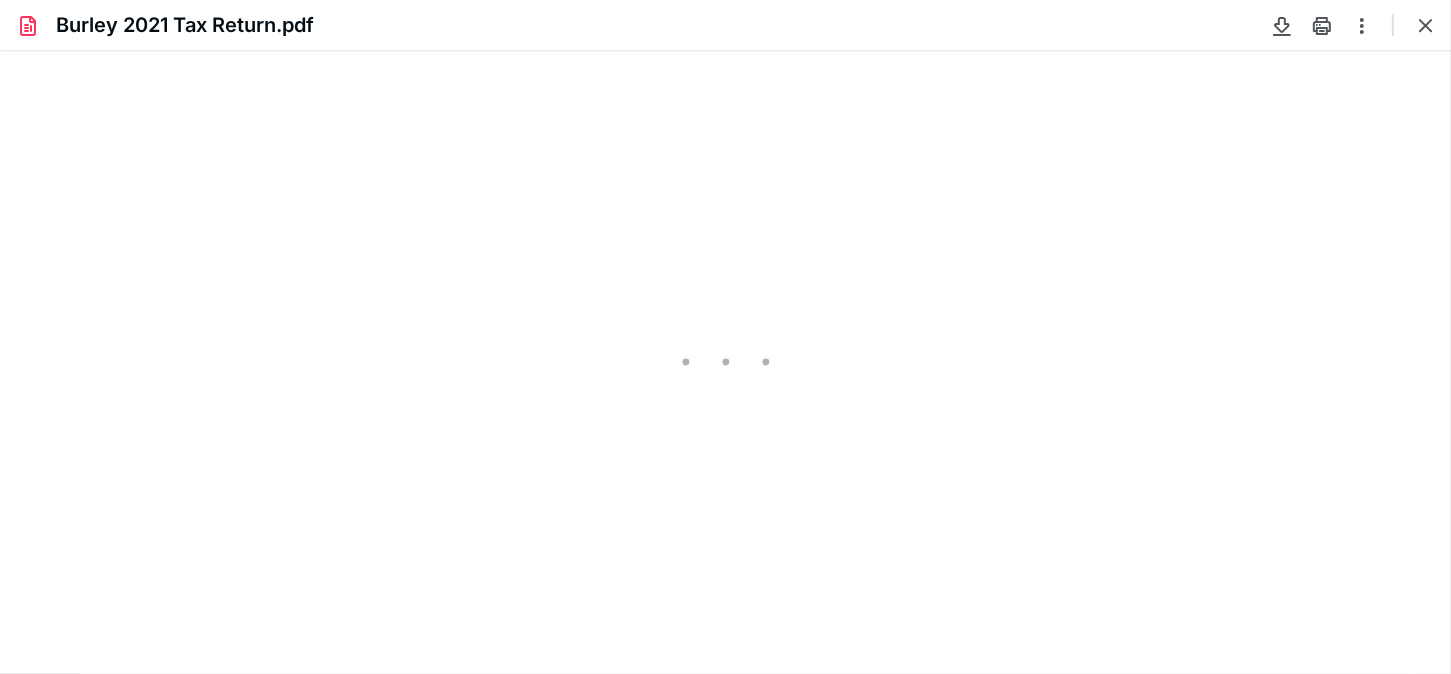 scroll, scrollTop: 0, scrollLeft: 0, axis: both 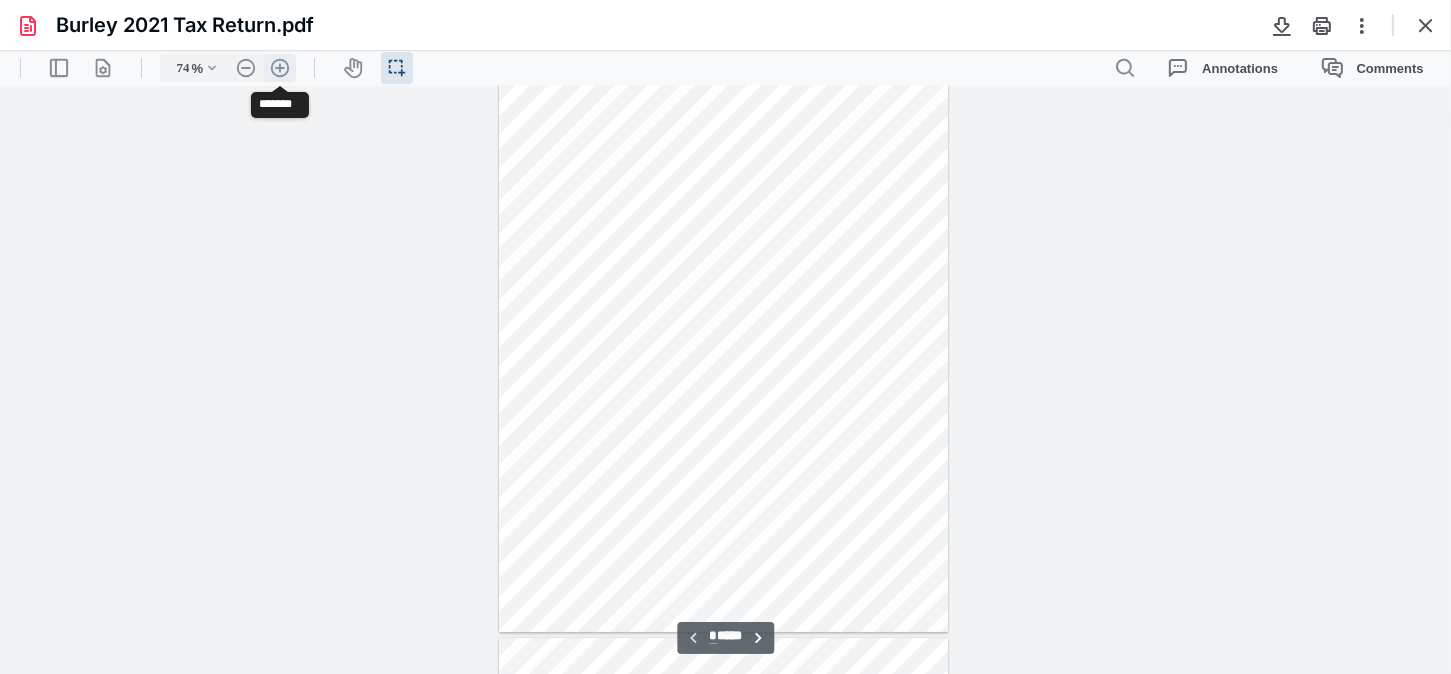 click on ".cls-1{fill:#abb0c4;} icon - header - zoom - in - line" at bounding box center [280, 68] 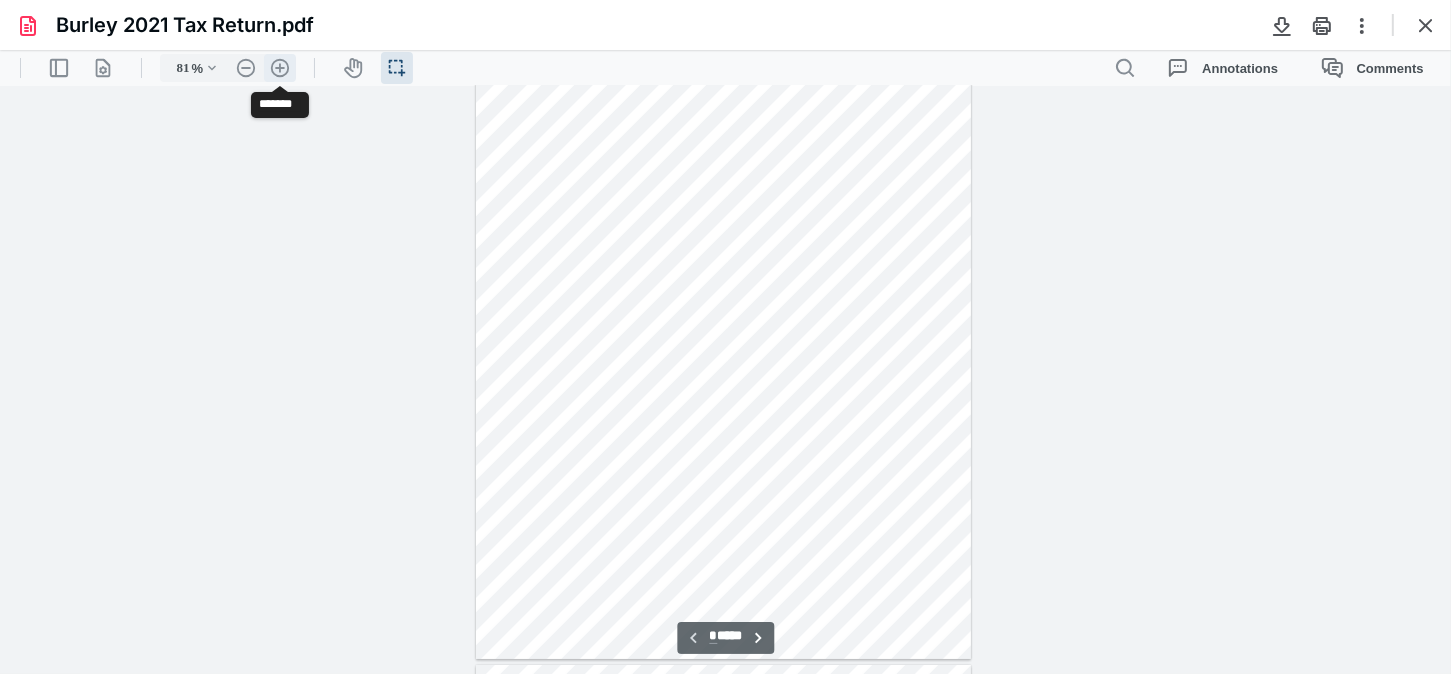 click on ".cls-1{fill:#abb0c4;} icon - header - zoom - in - line" at bounding box center [280, 68] 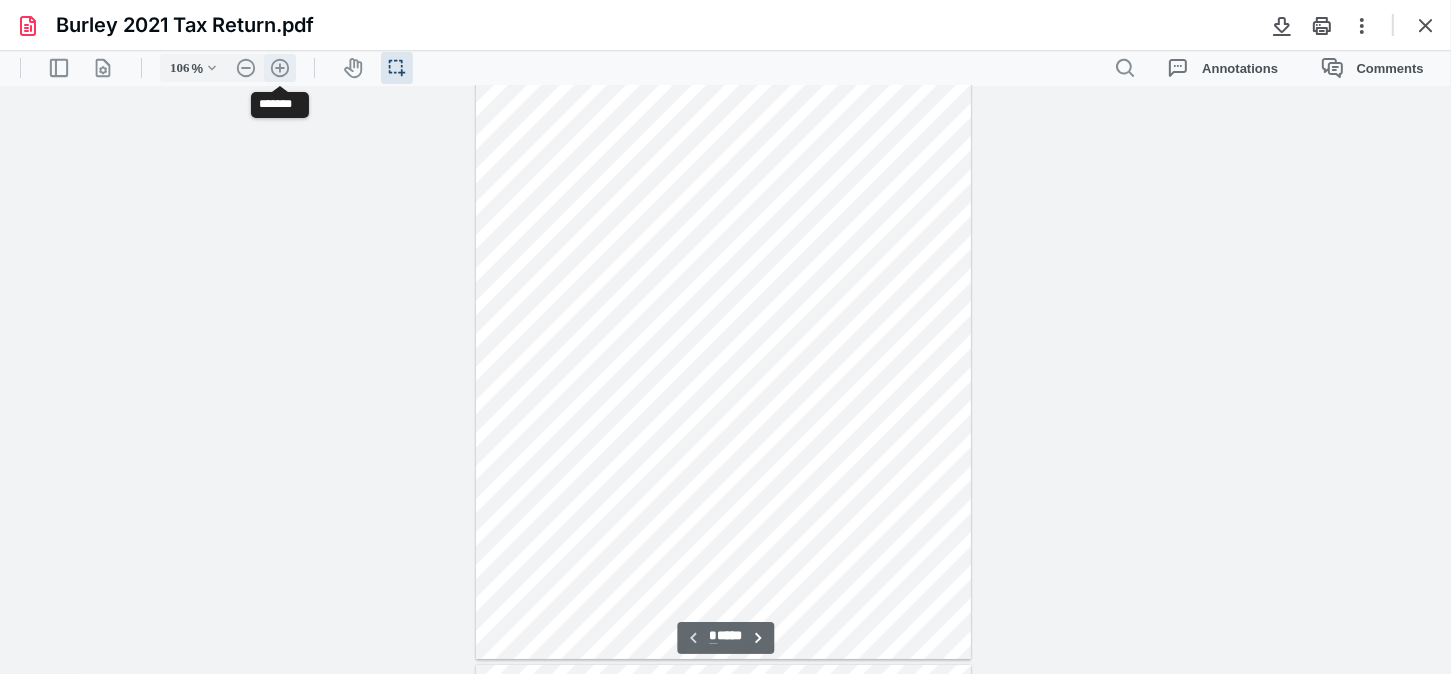 scroll, scrollTop: 178, scrollLeft: 0, axis: vertical 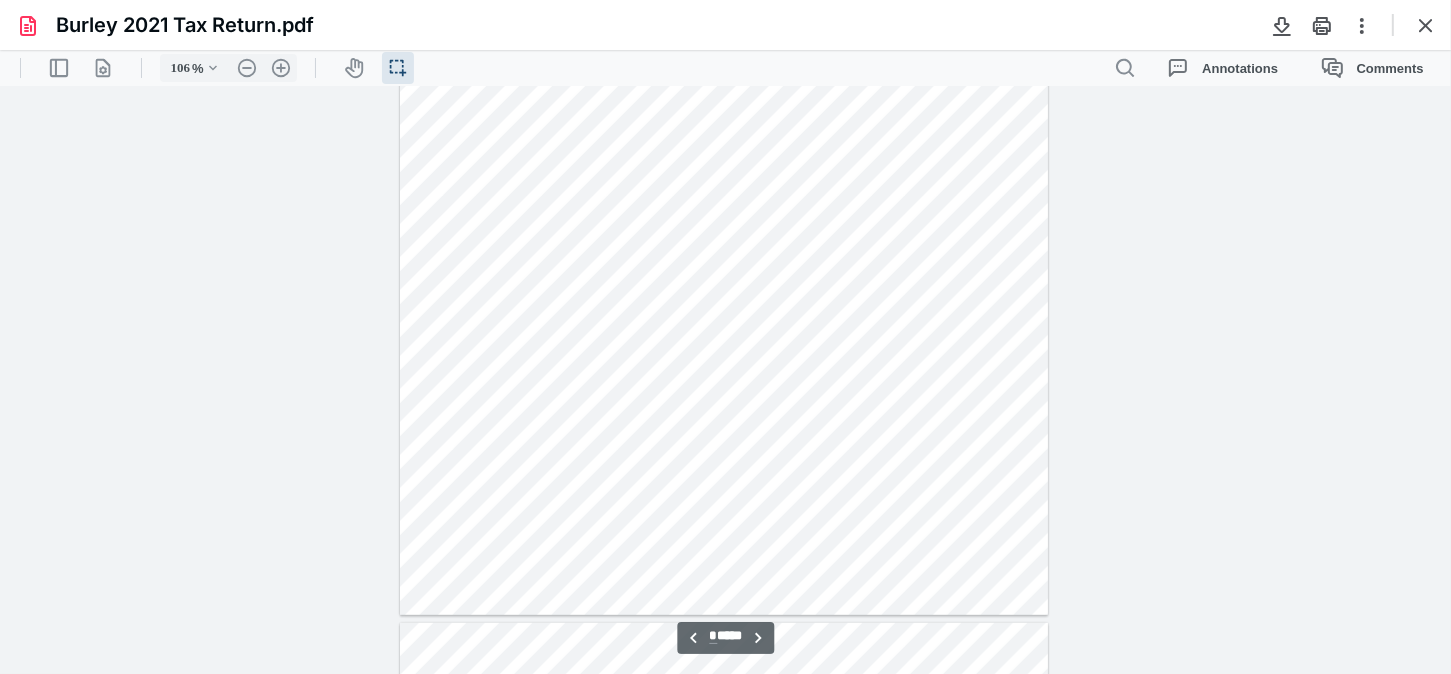 type on "*" 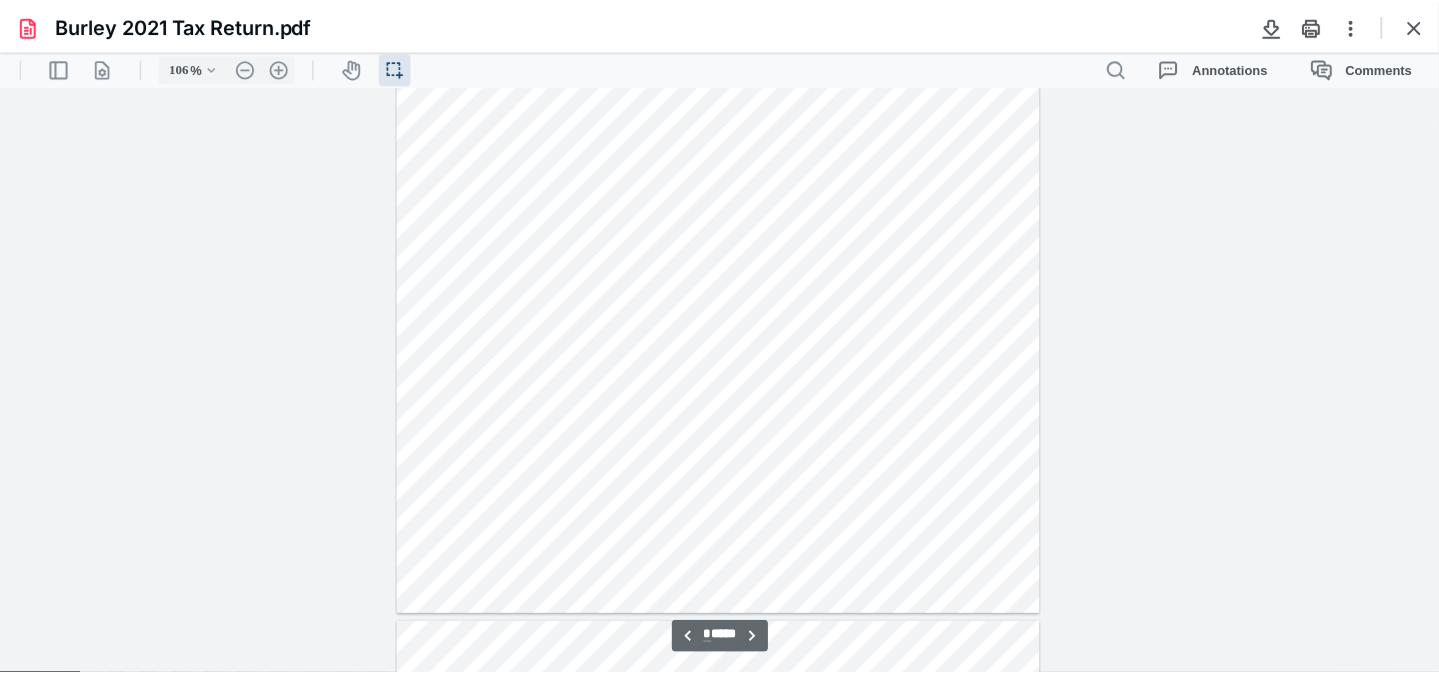 scroll, scrollTop: 0, scrollLeft: 0, axis: both 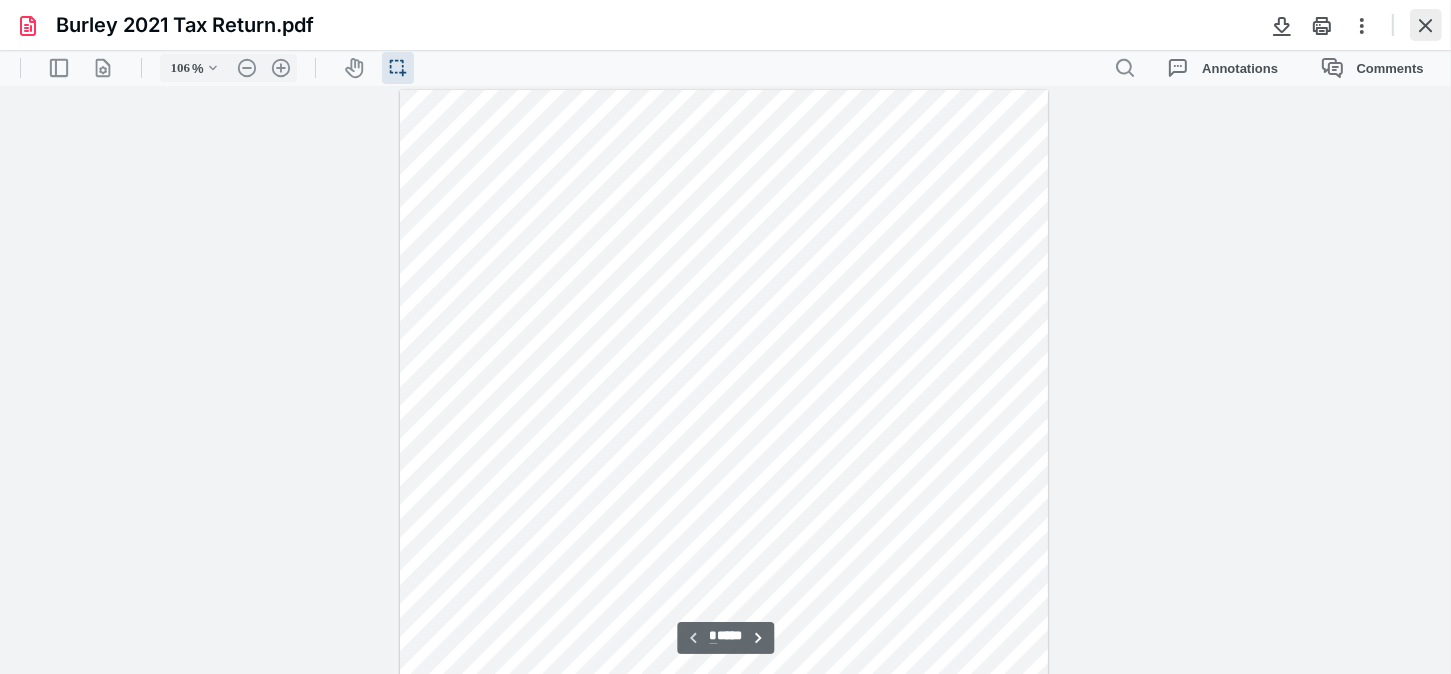 click at bounding box center (1426, 25) 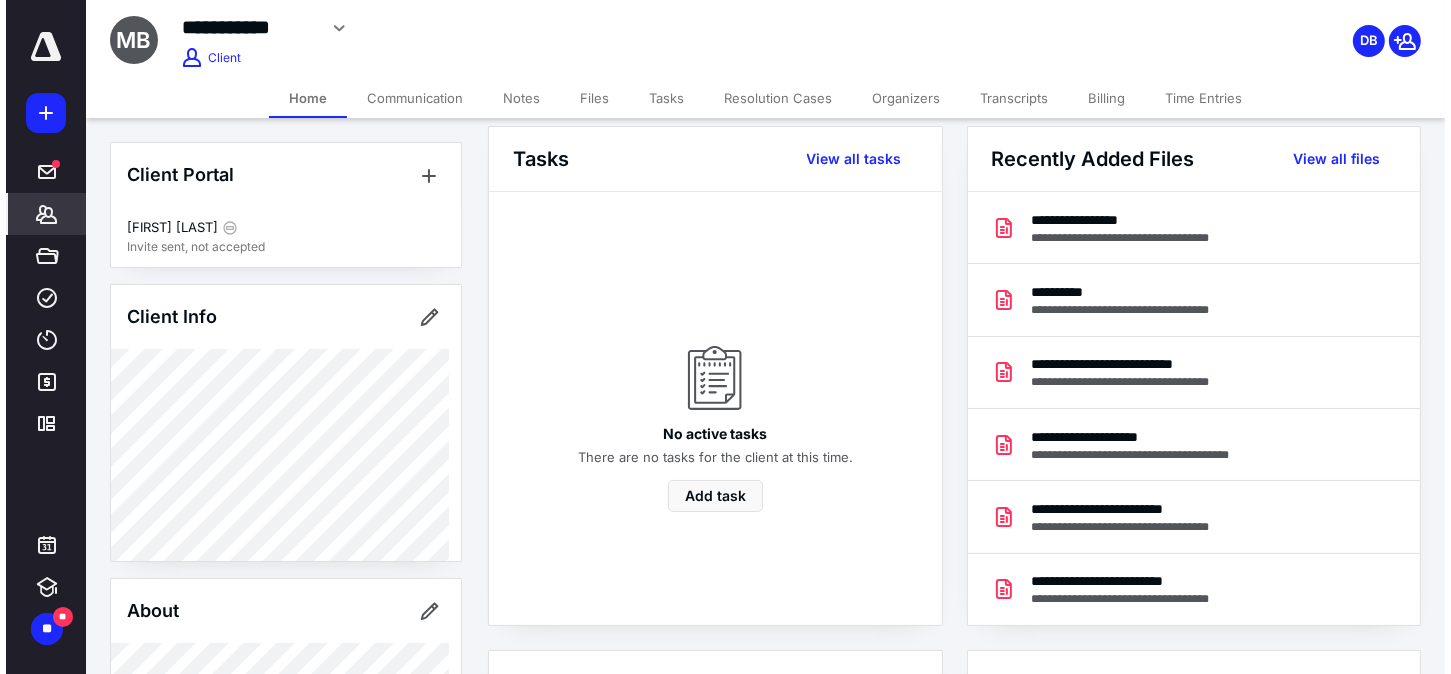 scroll, scrollTop: 0, scrollLeft: 0, axis: both 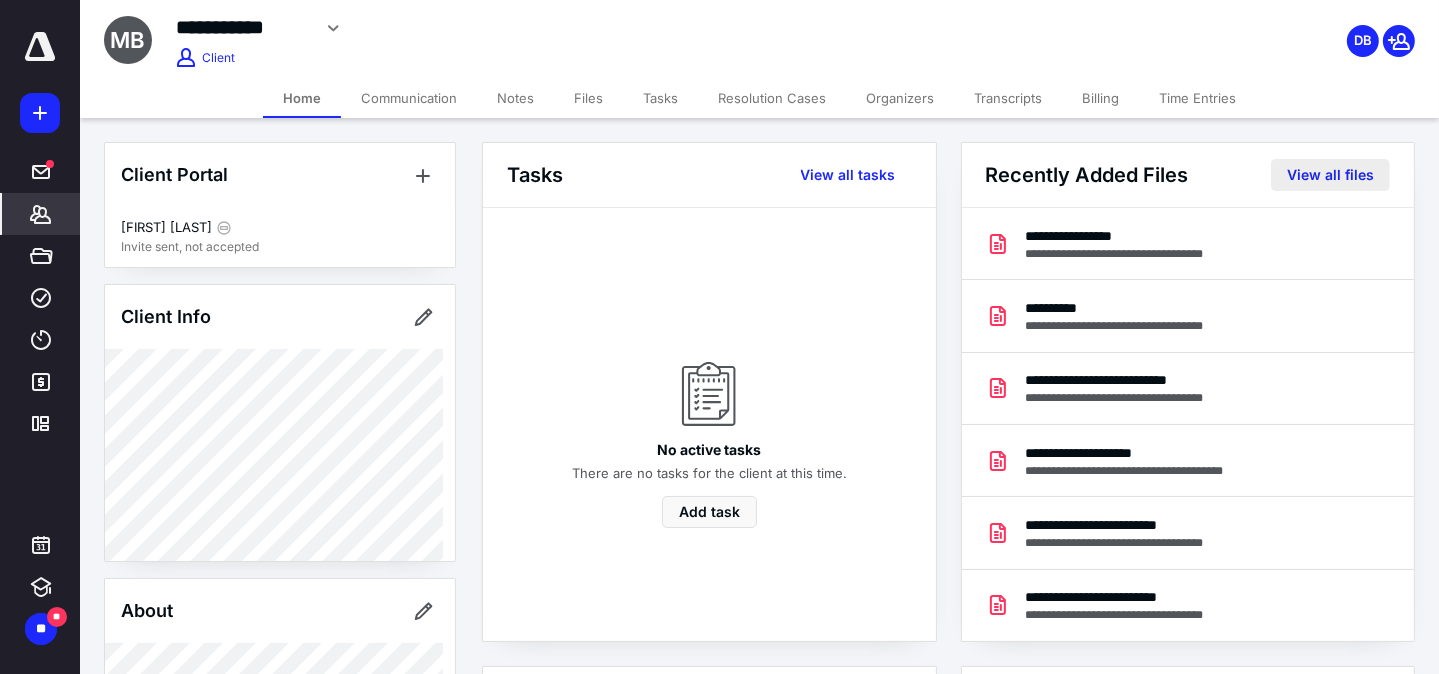 click on "View all files" at bounding box center [1330, 175] 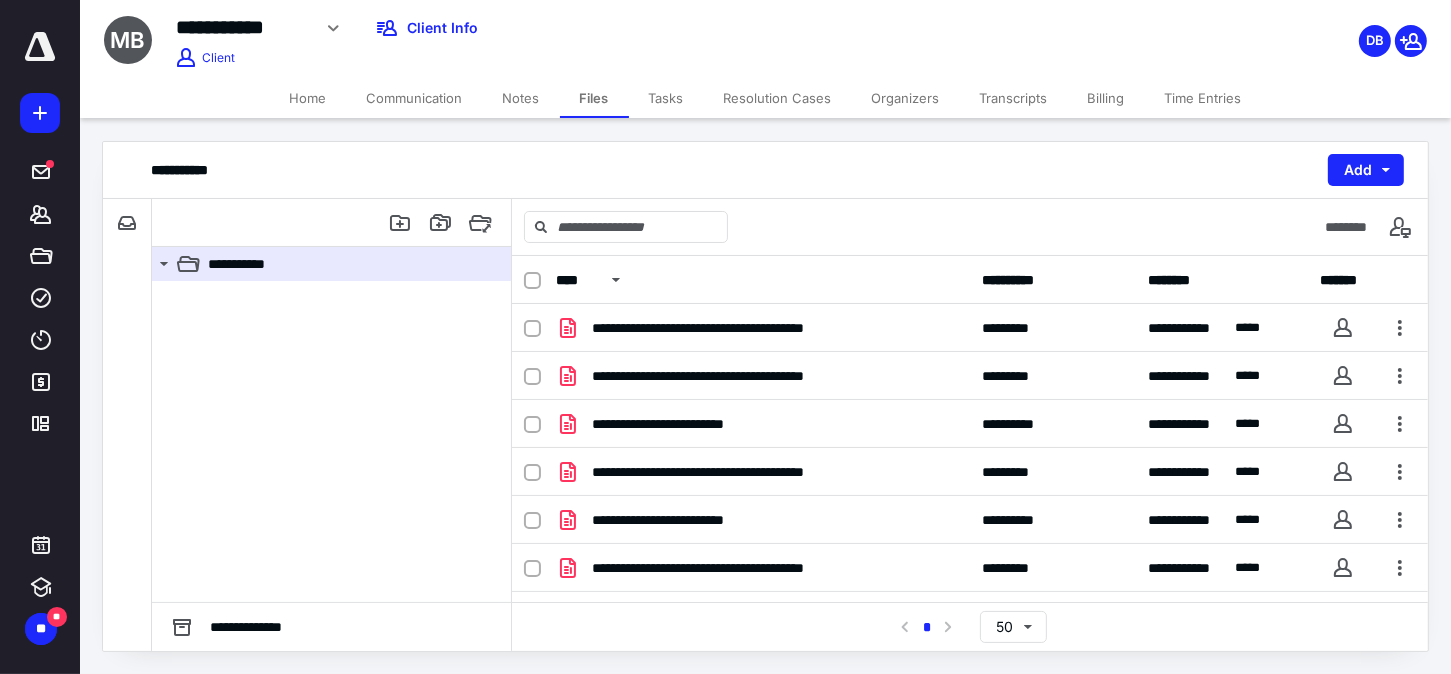 click on "Billing" at bounding box center (1106, 98) 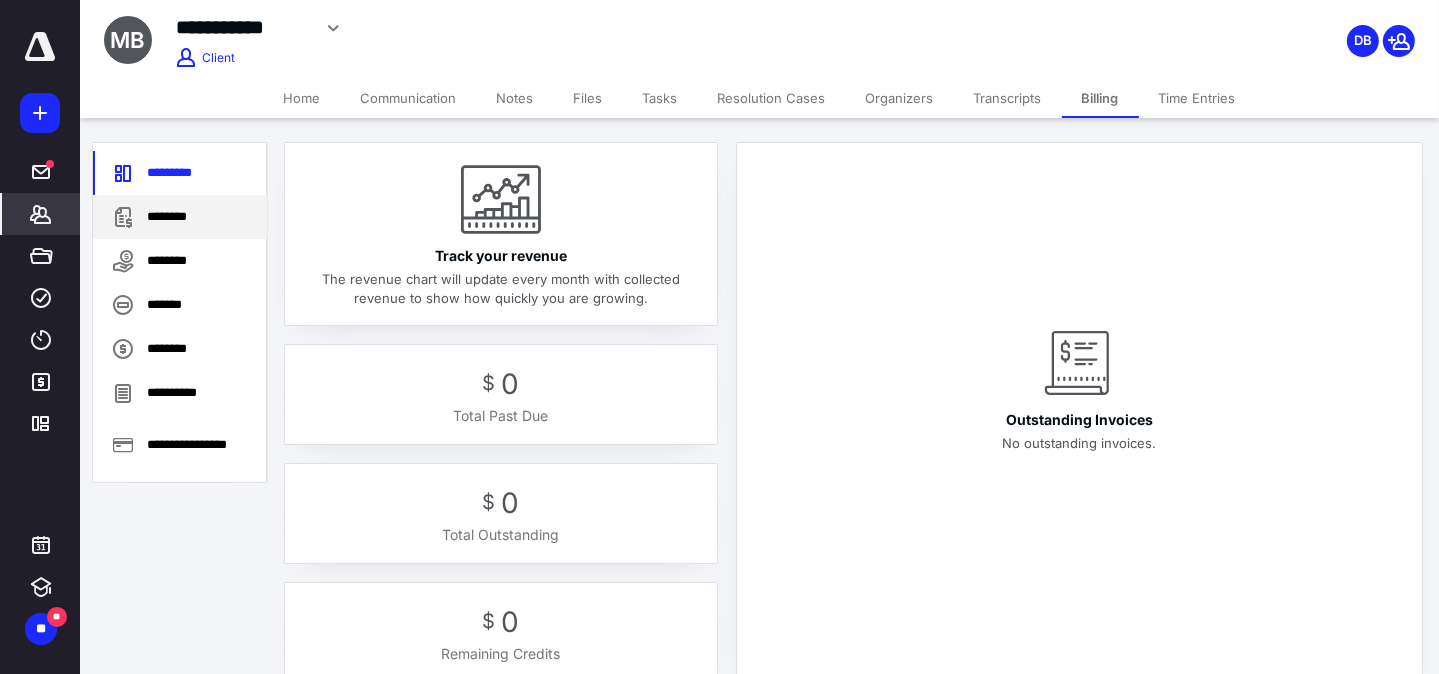 click on "********" at bounding box center [180, 217] 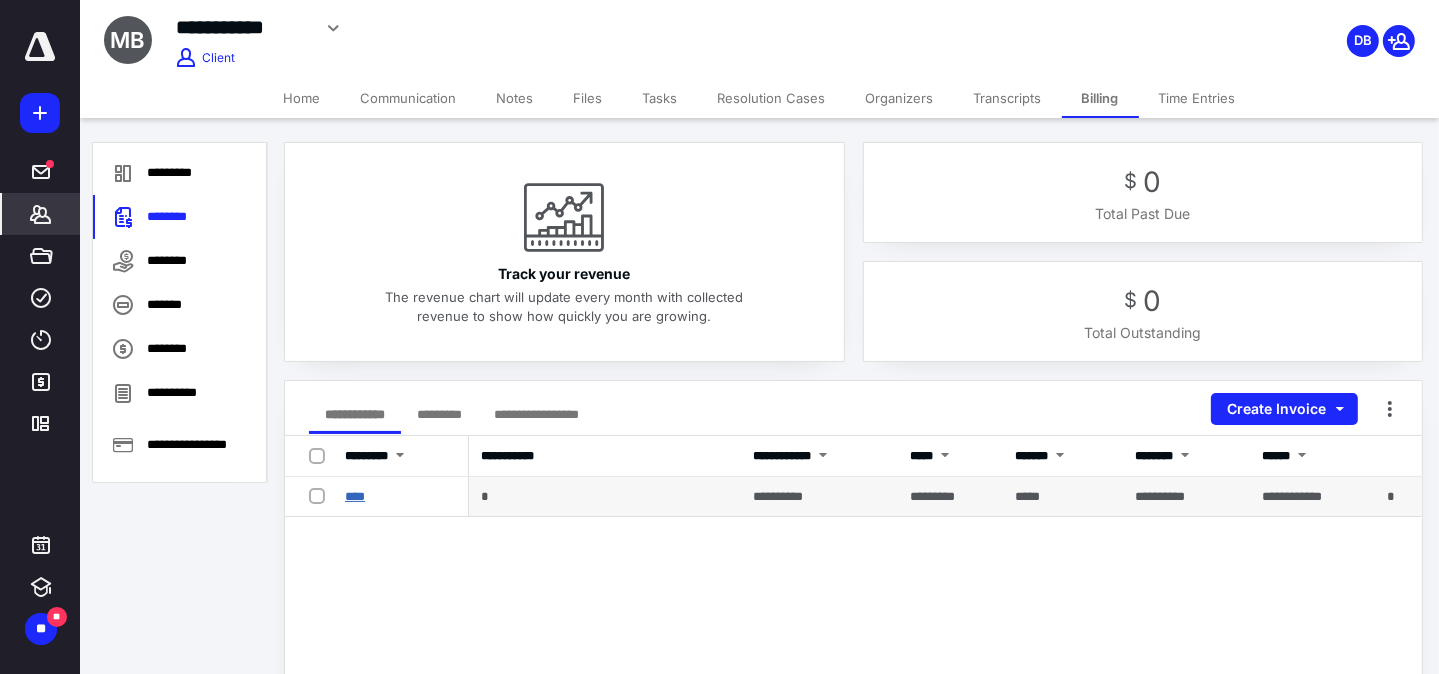 click on "****" at bounding box center [355, 496] 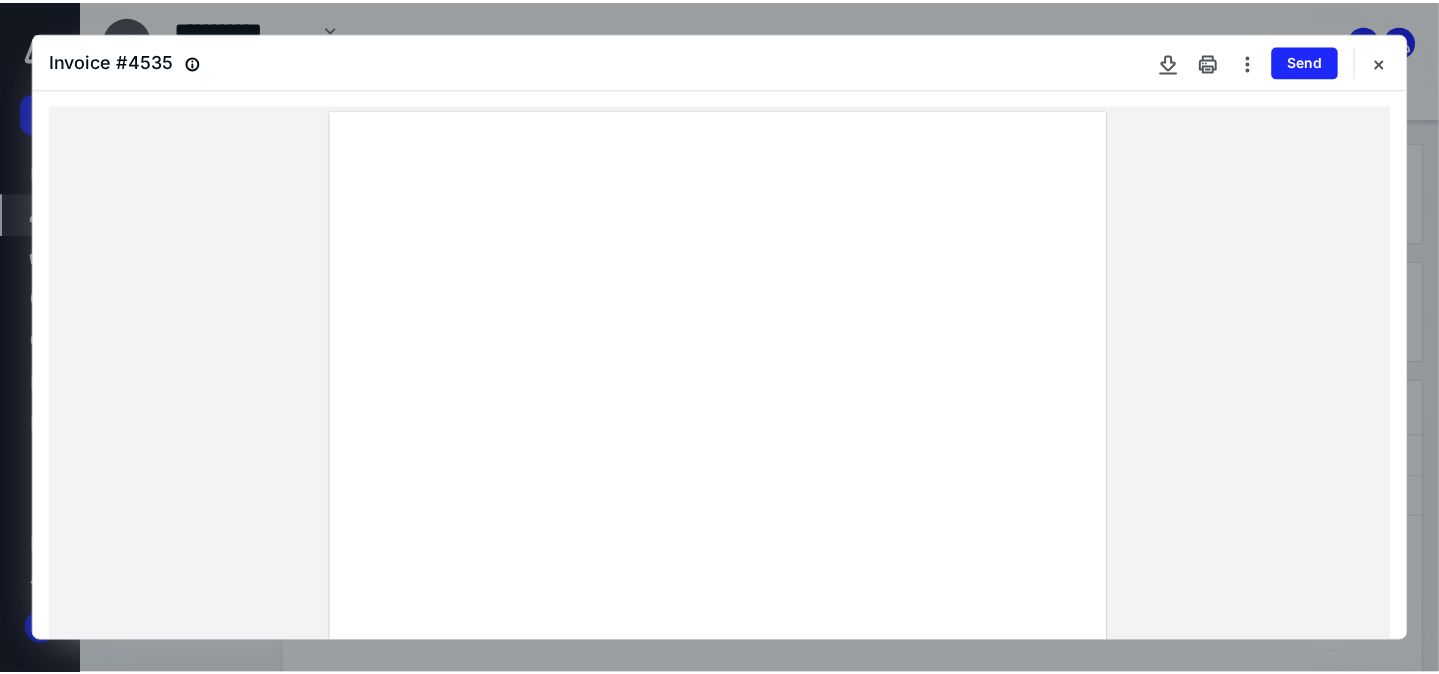 scroll, scrollTop: 0, scrollLeft: 0, axis: both 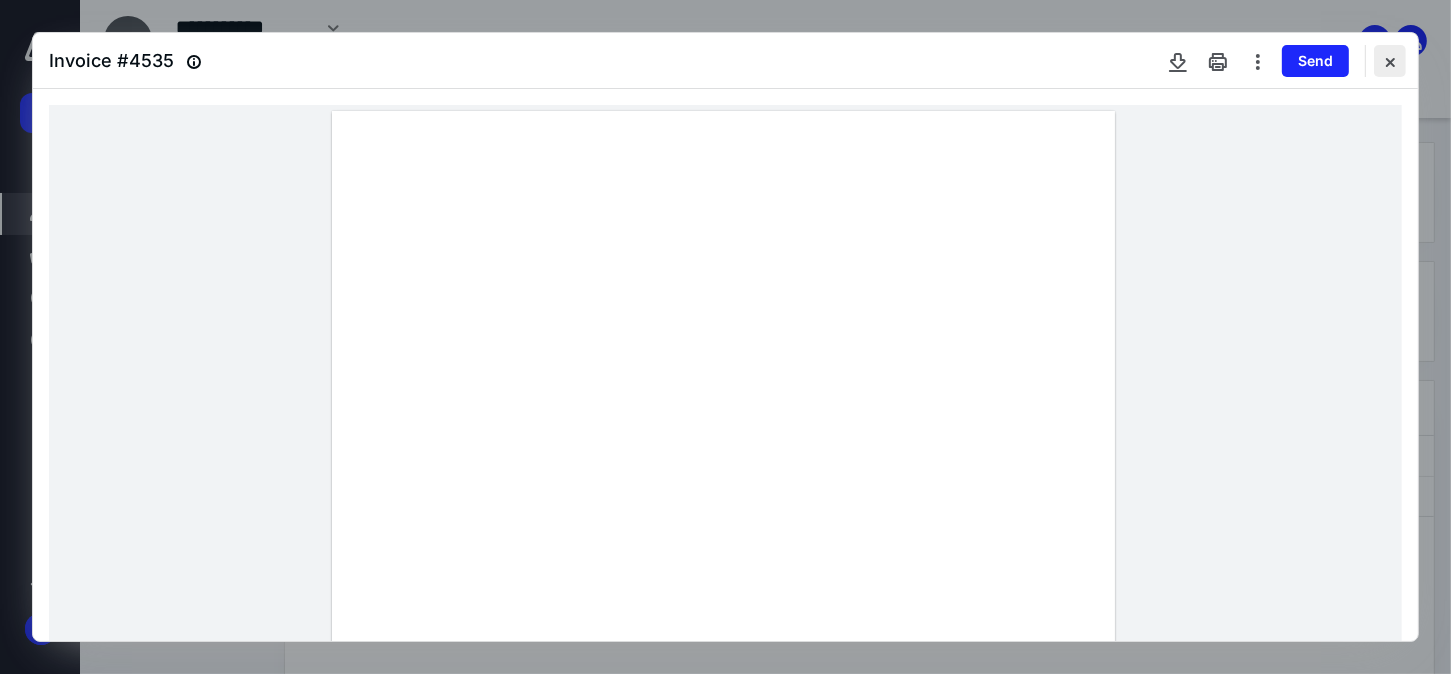 click at bounding box center (1390, 61) 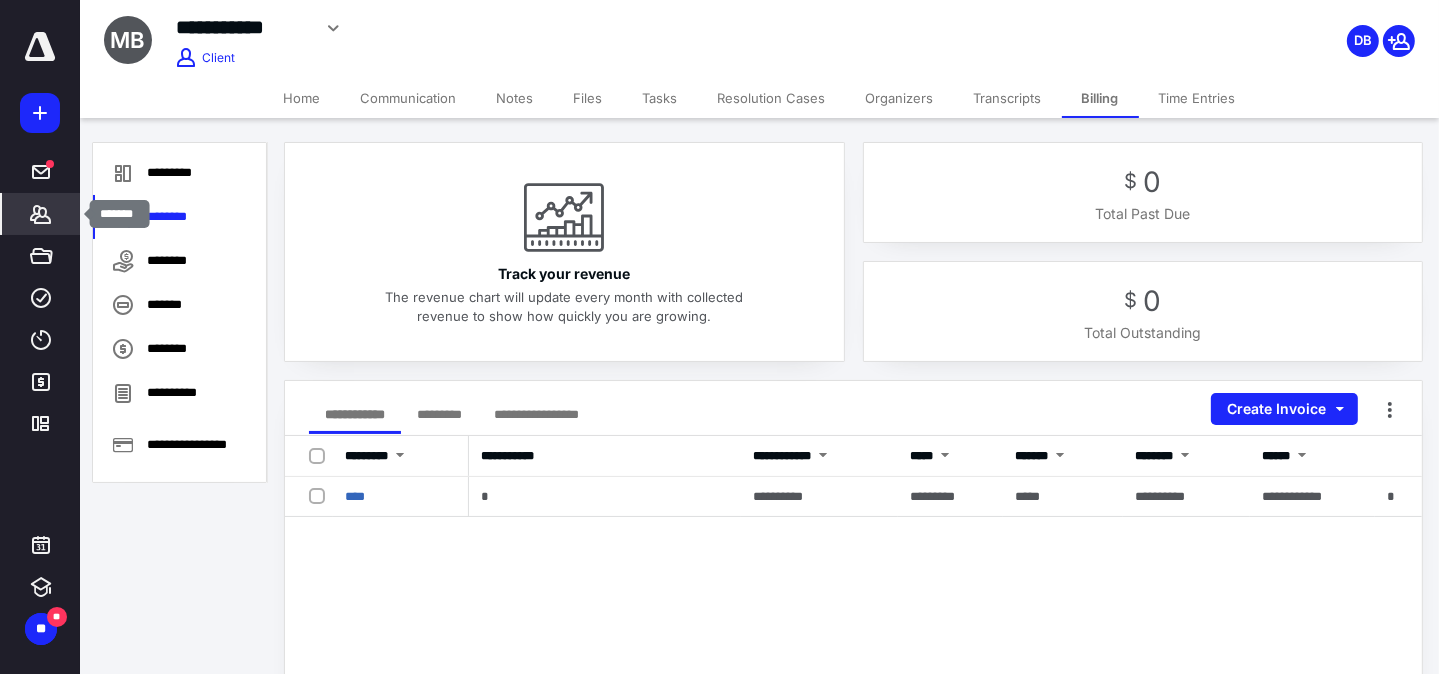 click 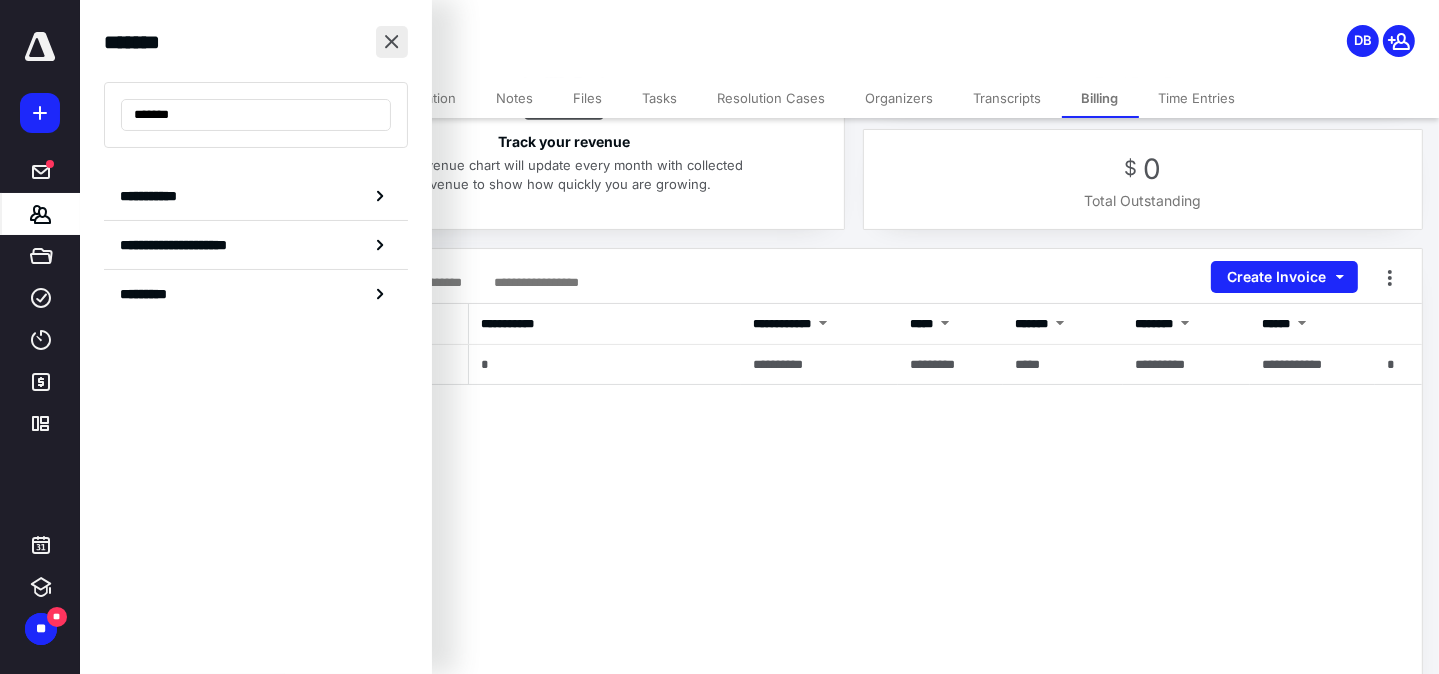scroll, scrollTop: 160, scrollLeft: 0, axis: vertical 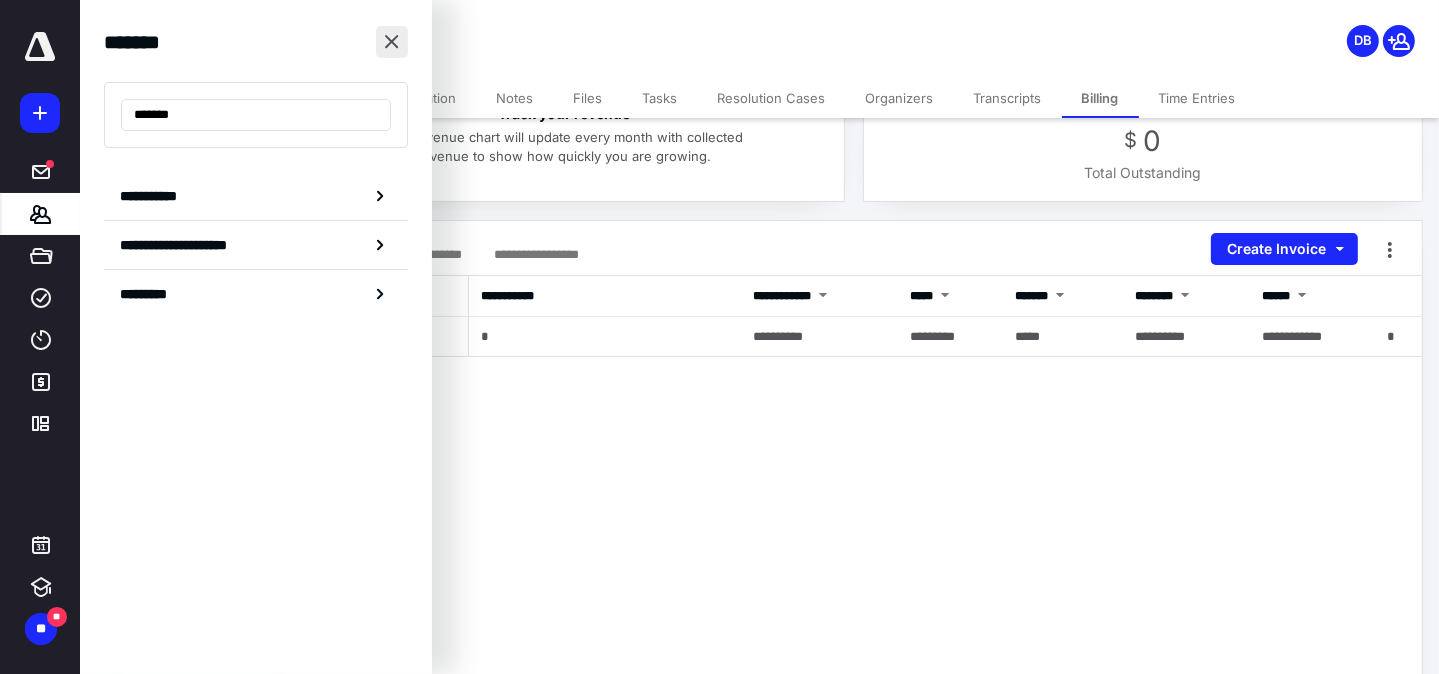 type on "*******" 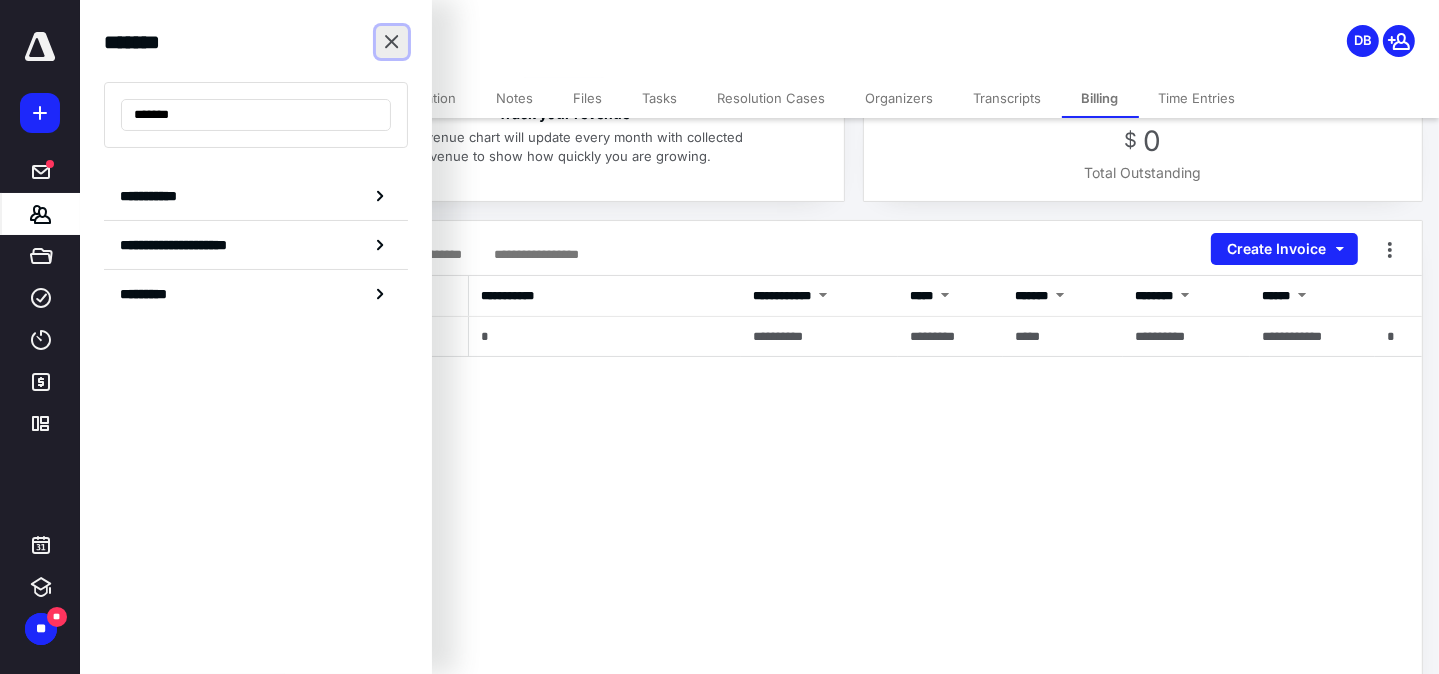 click at bounding box center (392, 42) 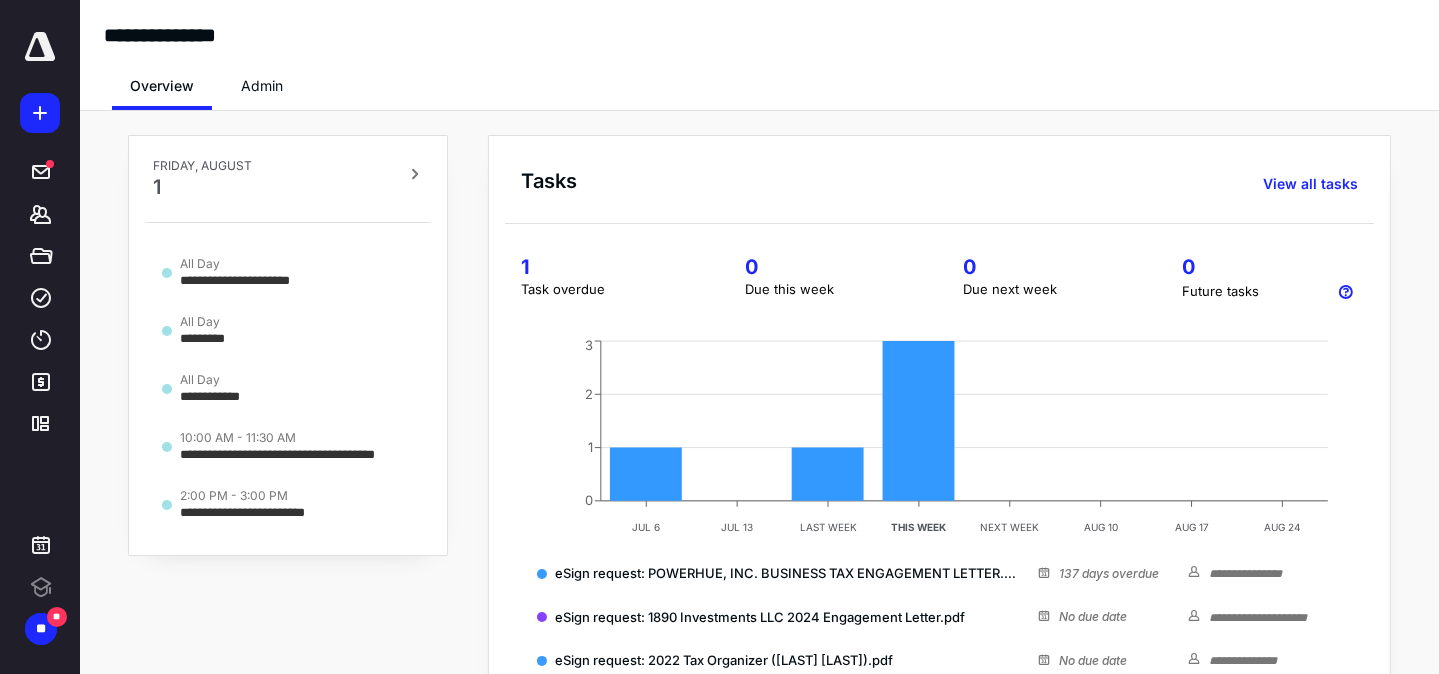 scroll, scrollTop: 0, scrollLeft: 0, axis: both 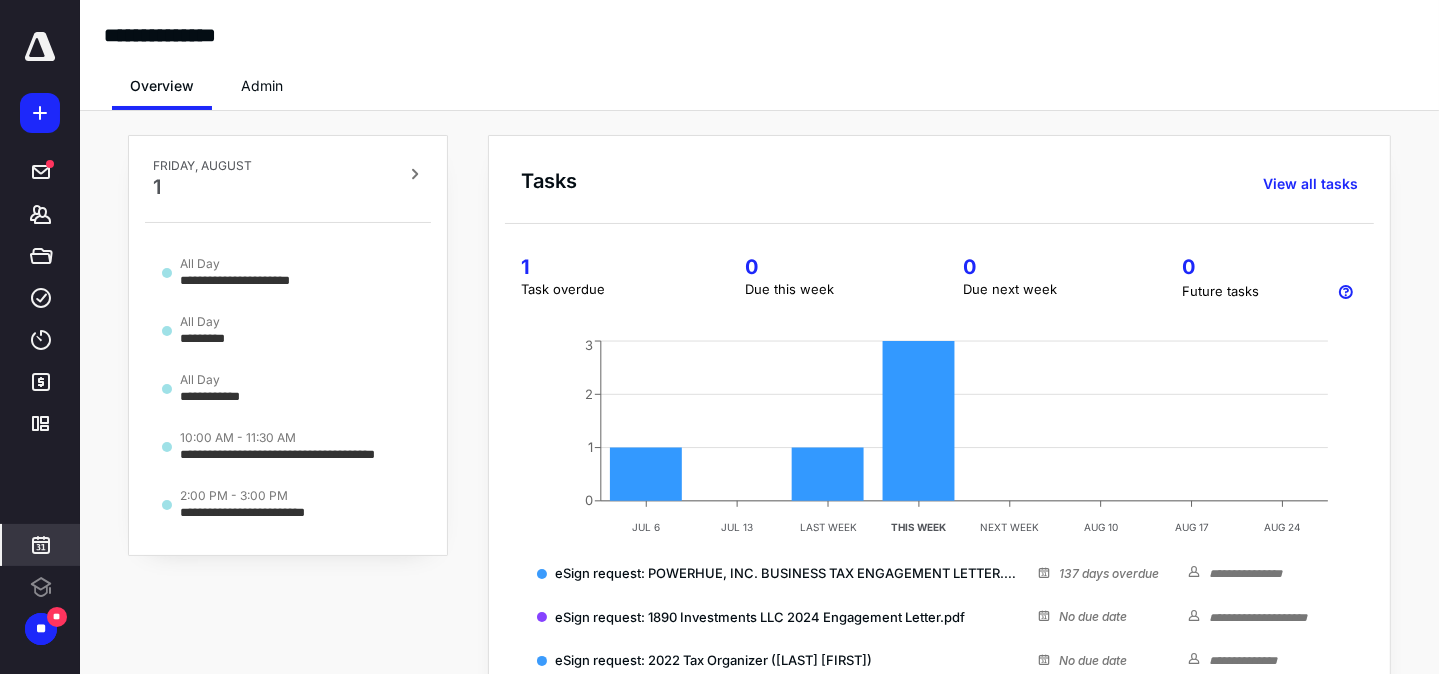 click 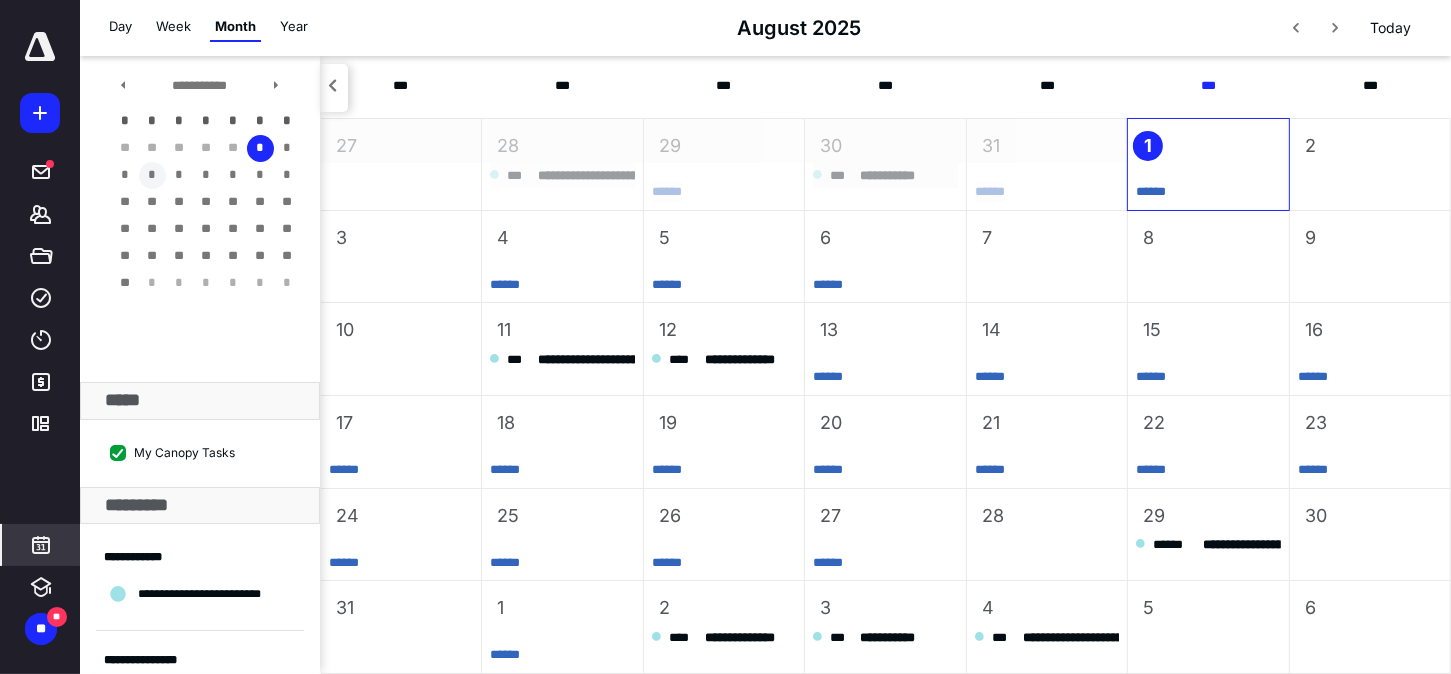 click on "*" at bounding box center (152, 175) 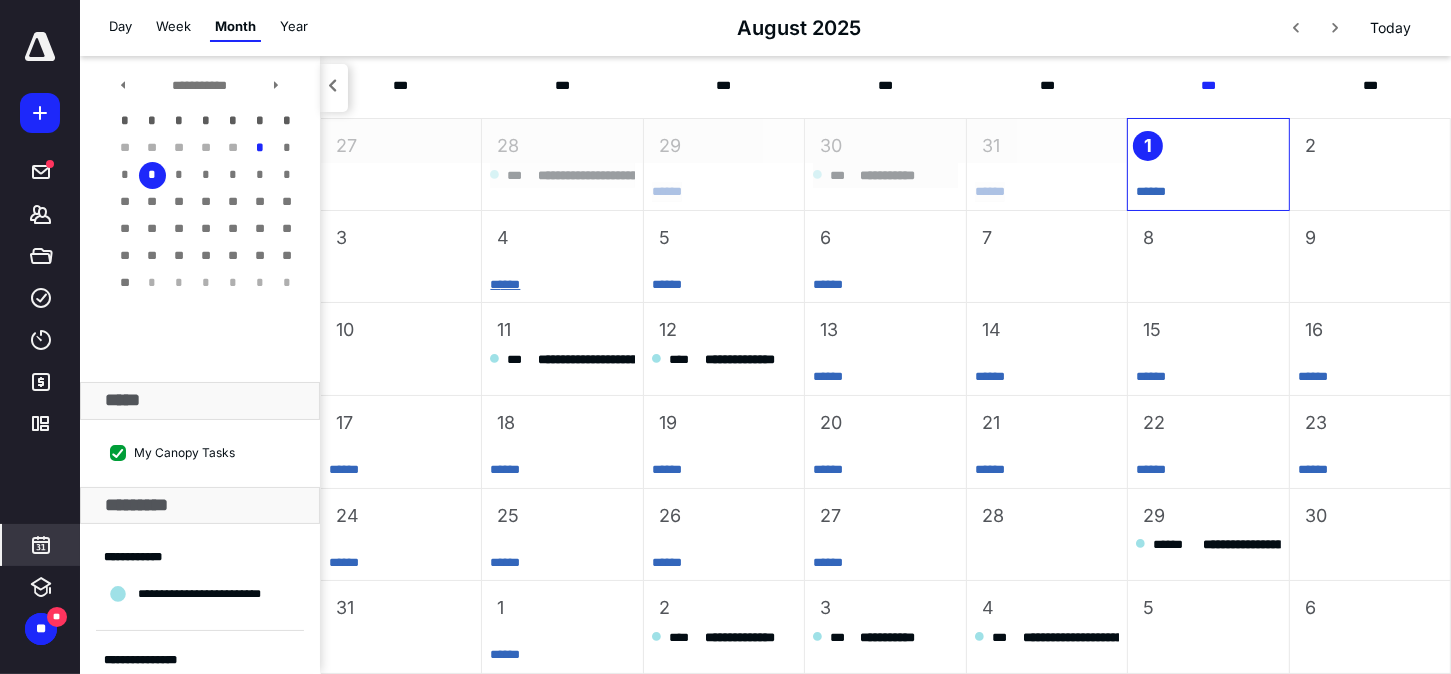 click on "* ****" at bounding box center (505, 284) 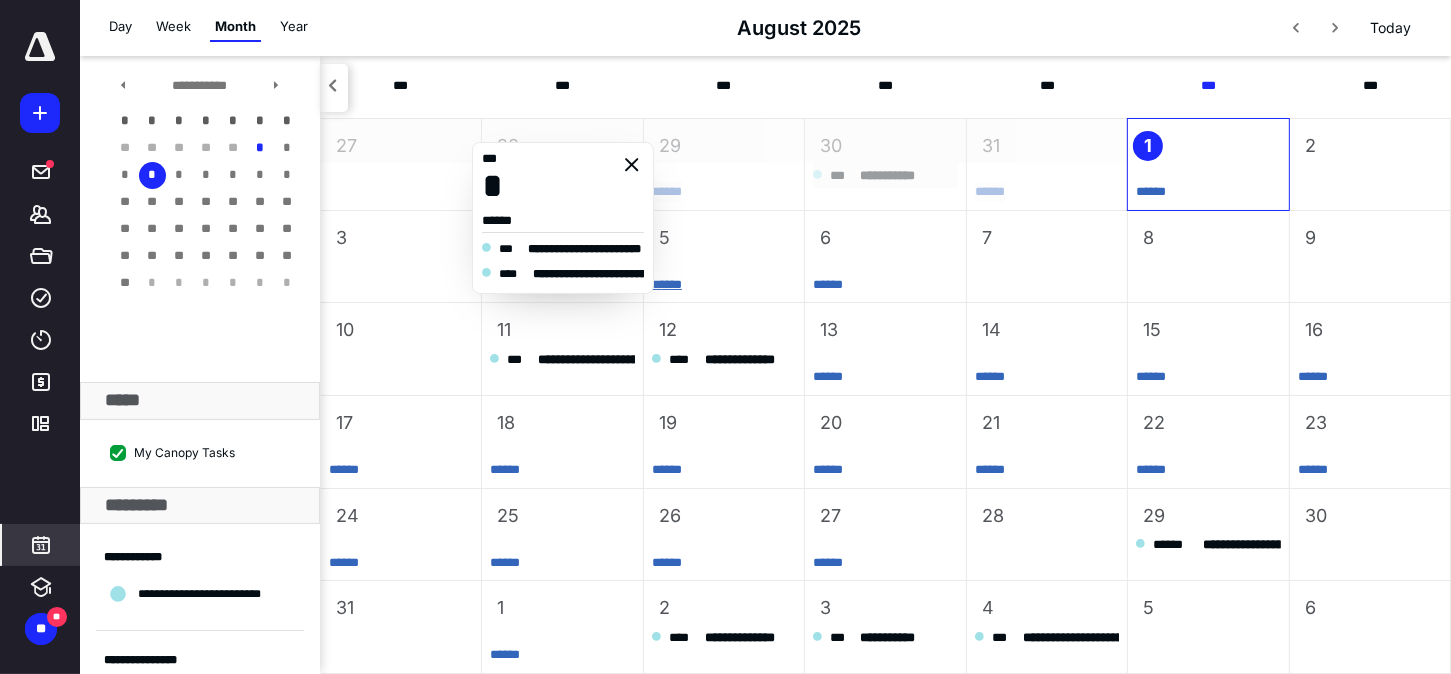 click on "* ****" at bounding box center (667, 284) 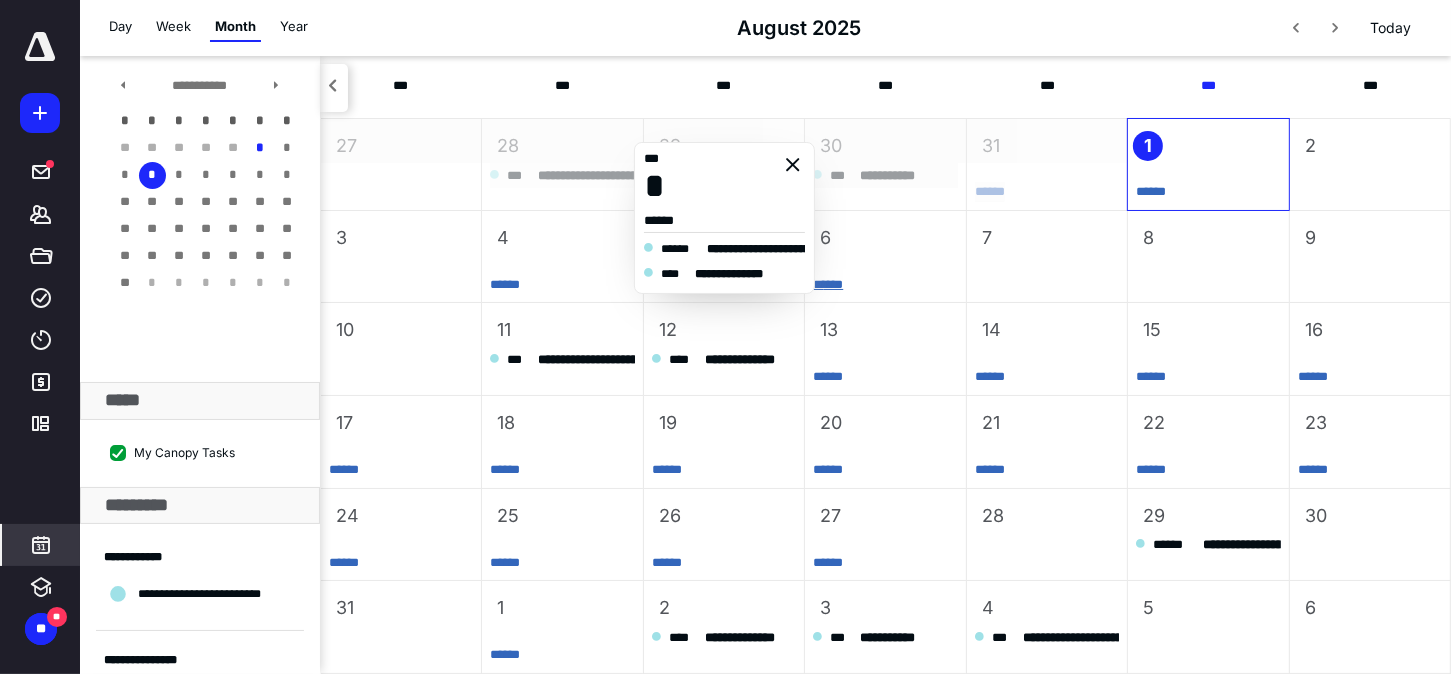 click on "* ****" at bounding box center (828, 284) 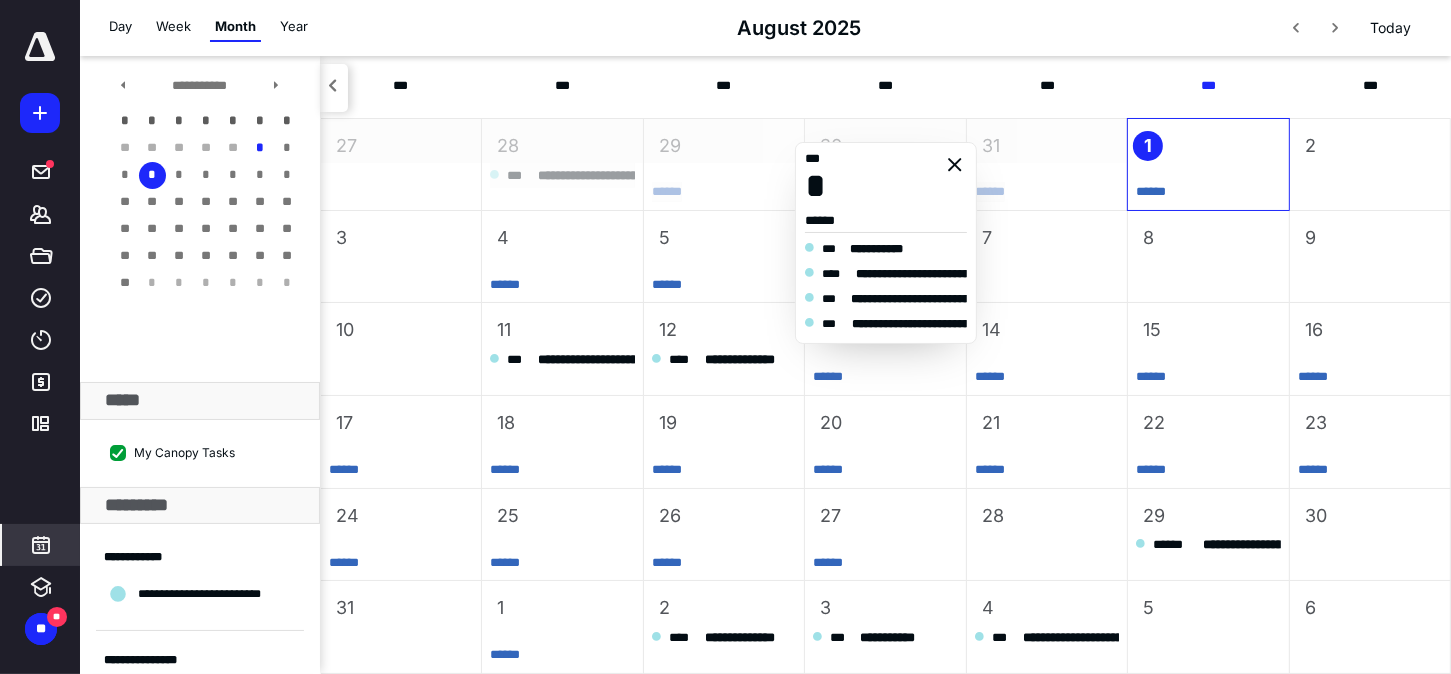 click on "7" at bounding box center [1047, 257] 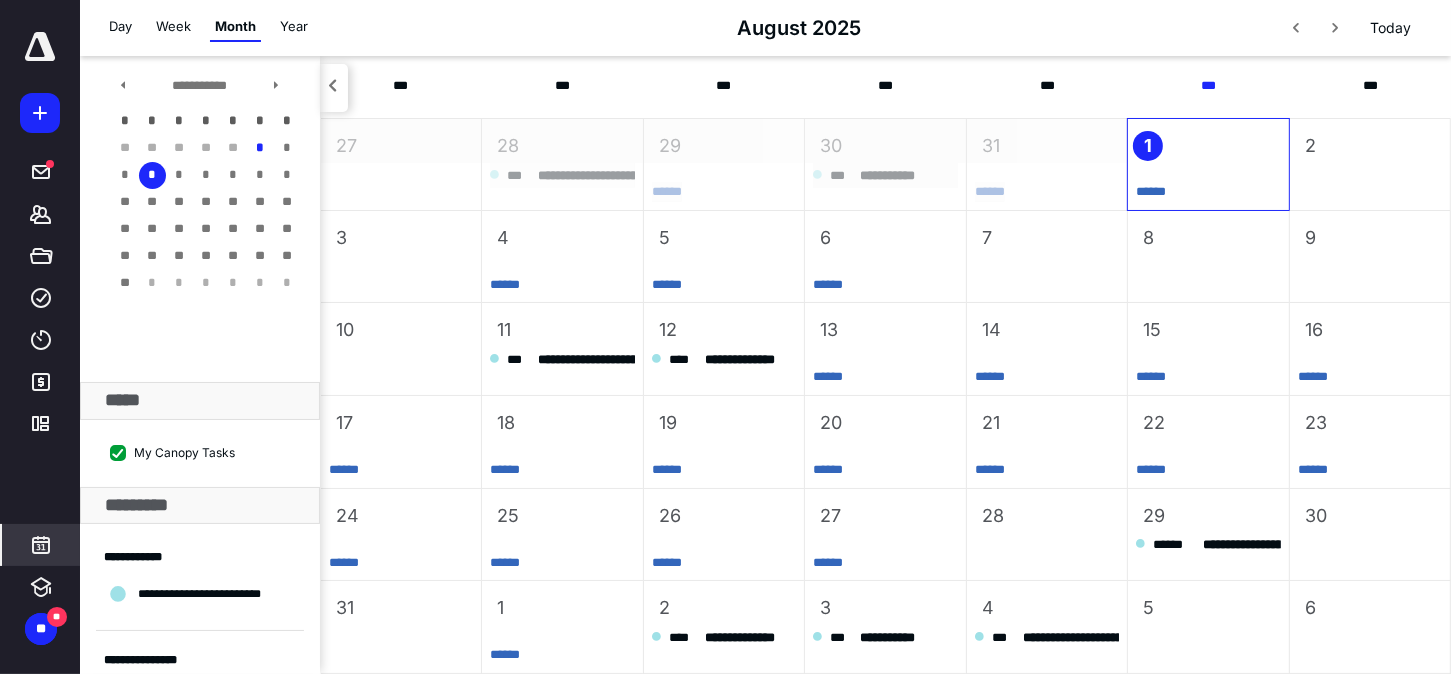 click on "7" at bounding box center [1047, 257] 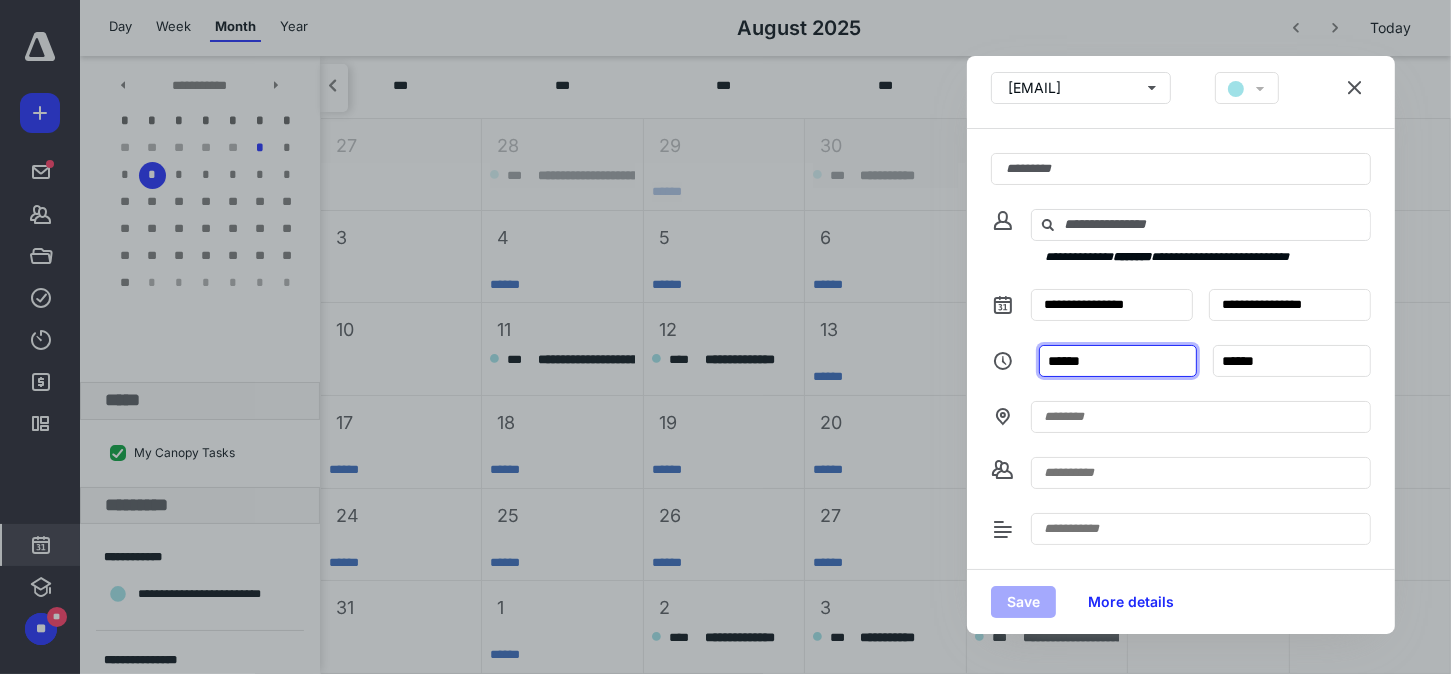 click on "******" at bounding box center (1118, 361) 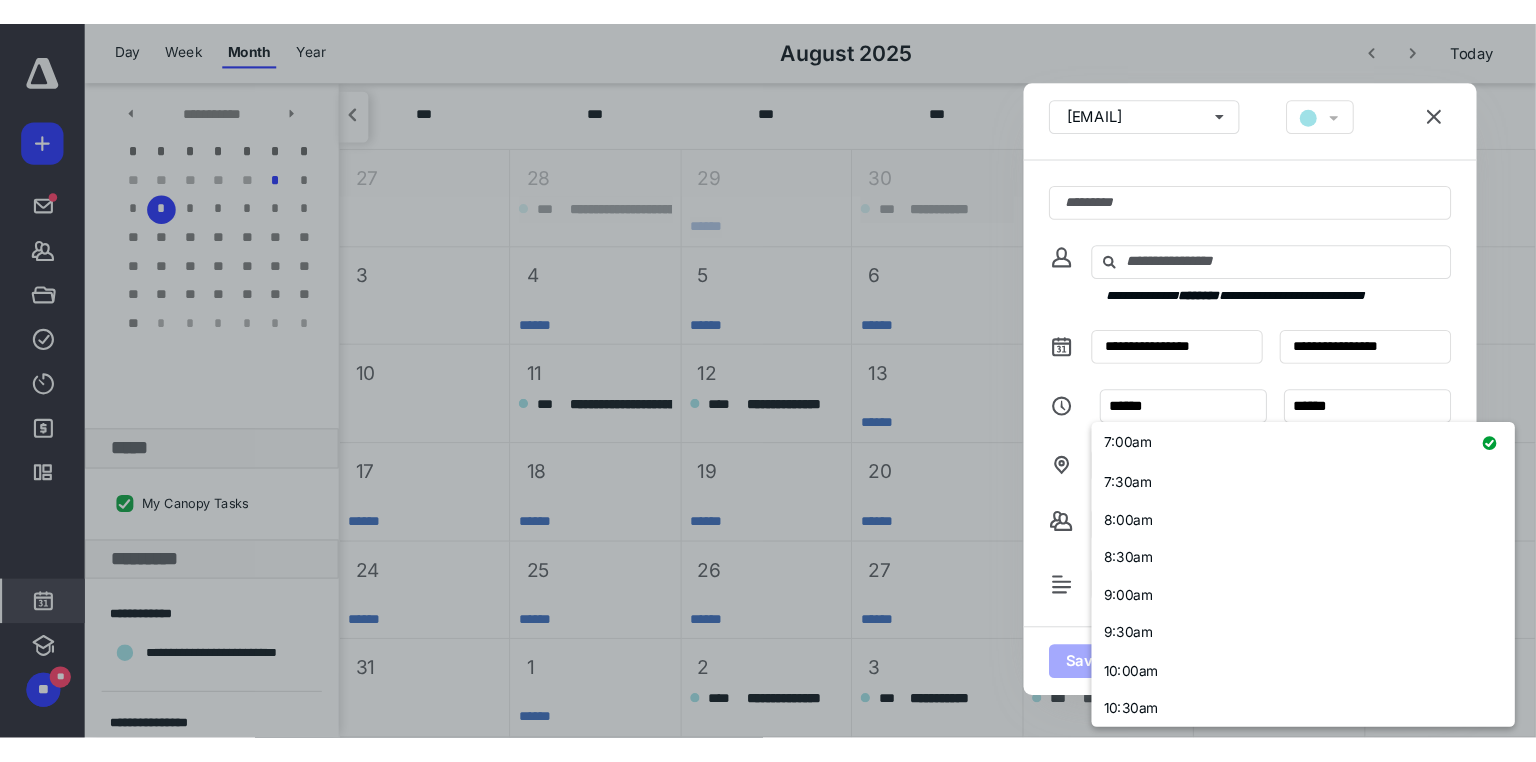 scroll, scrollTop: 511, scrollLeft: 0, axis: vertical 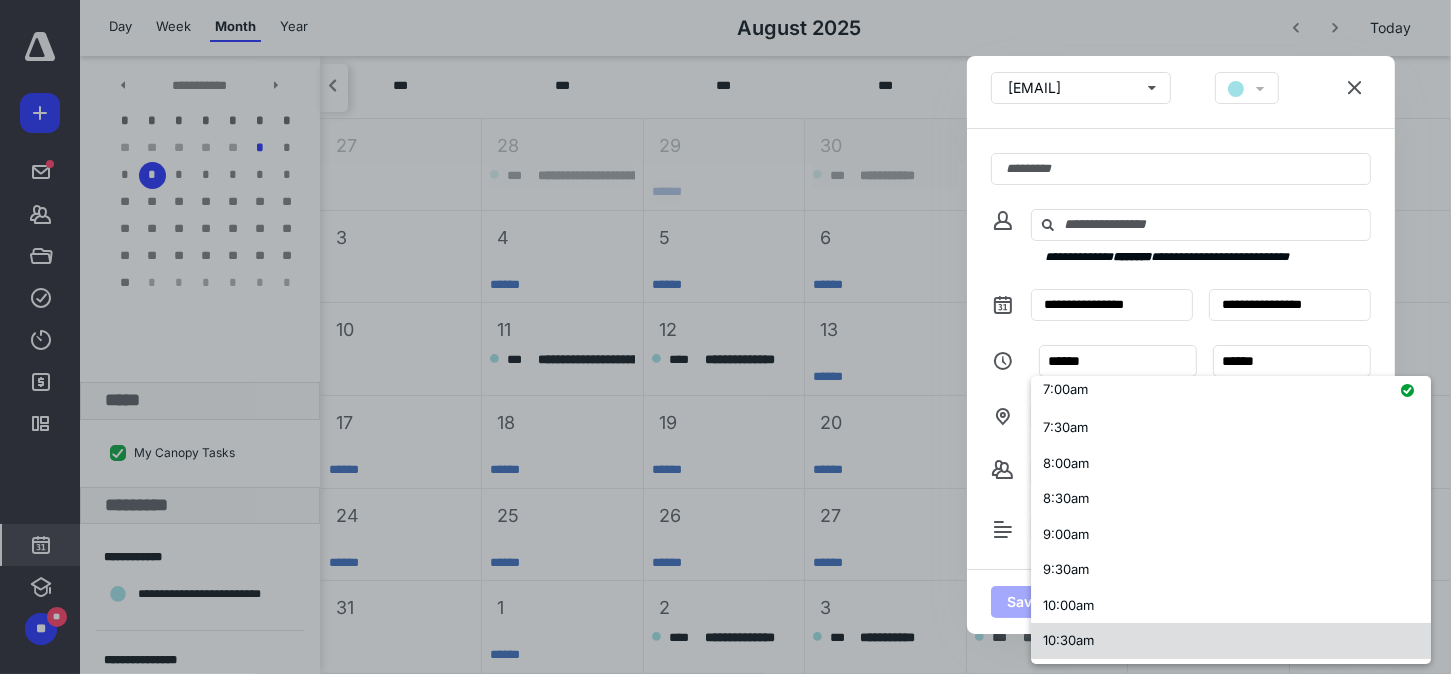 click on "10:30am" at bounding box center (1068, 640) 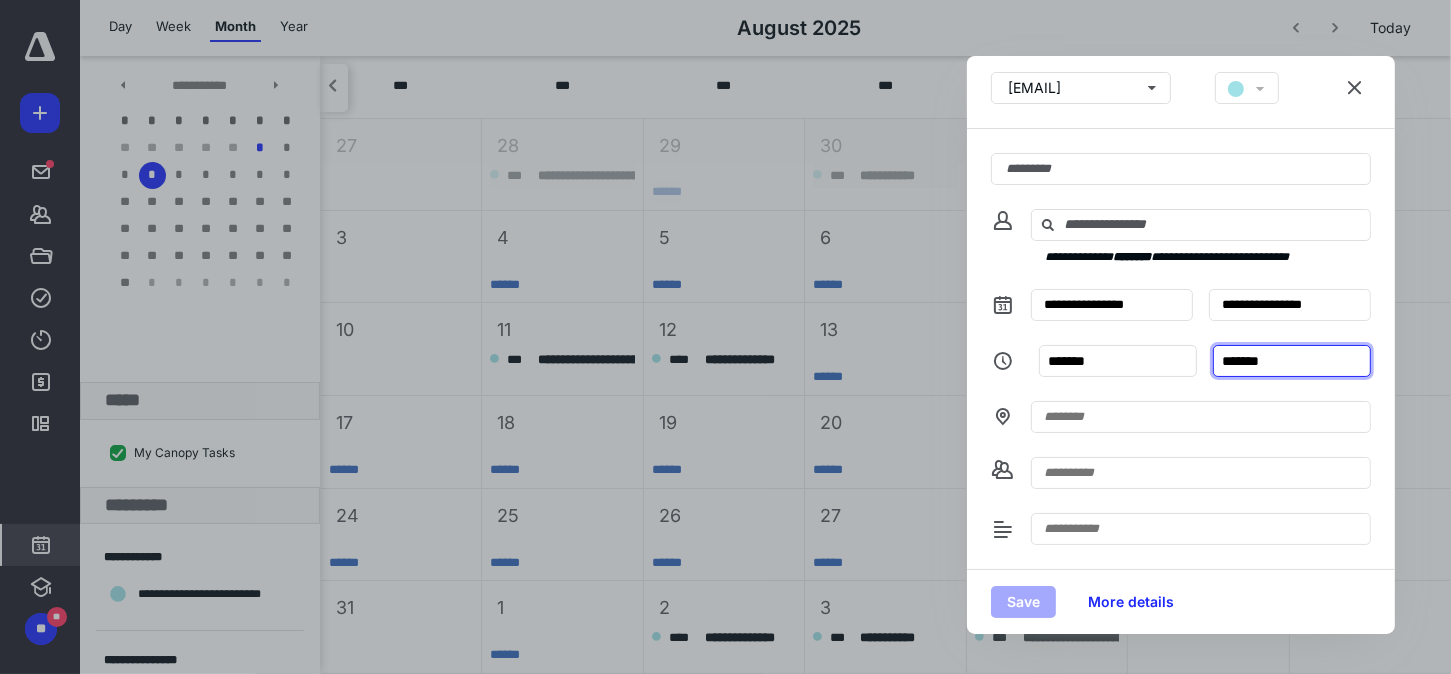 click on "*******" at bounding box center [1292, 361] 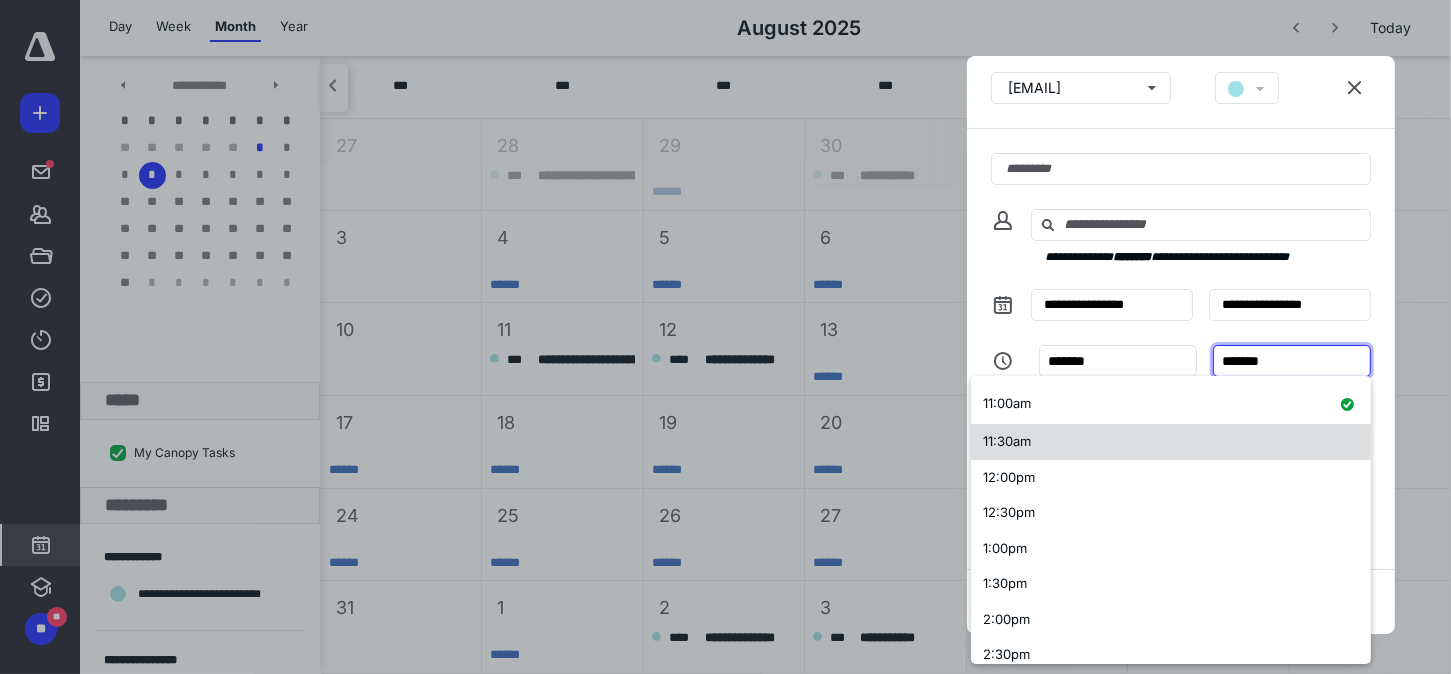 click on "11:30am" at bounding box center [1007, 441] 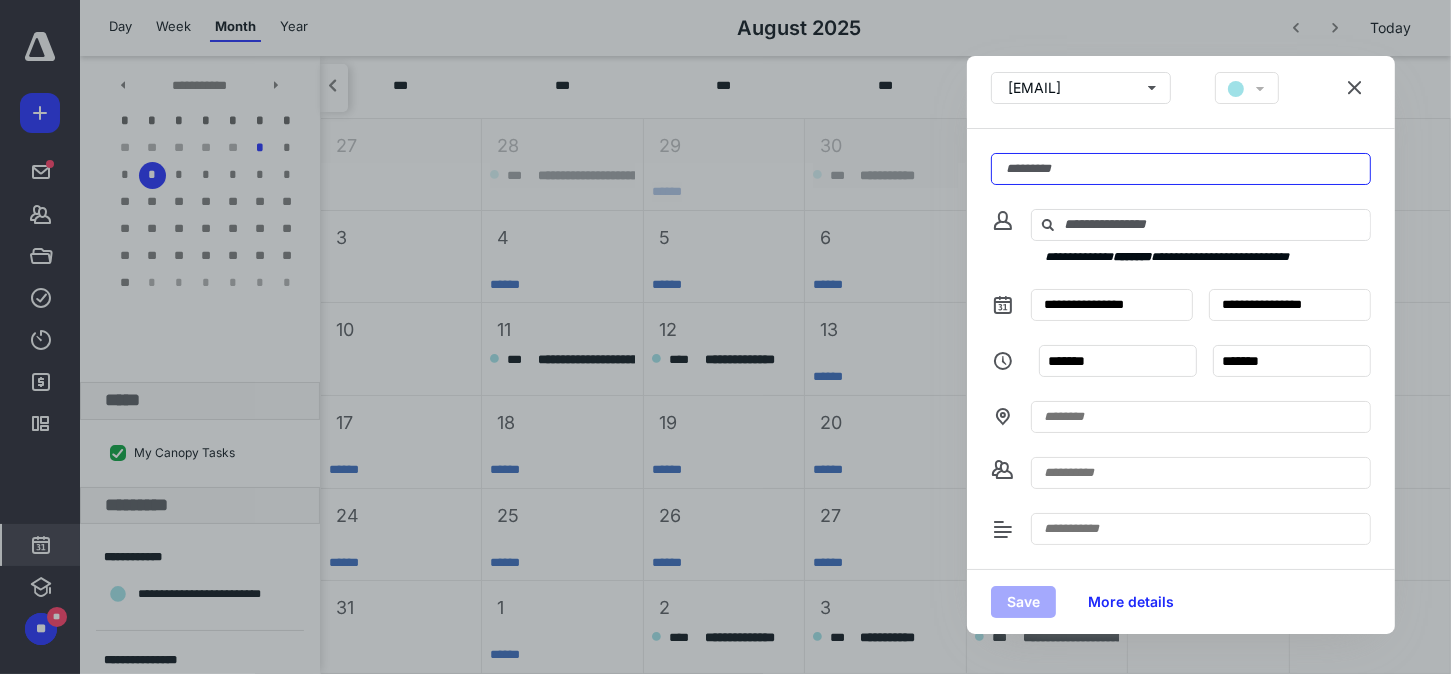 click at bounding box center [1181, 169] 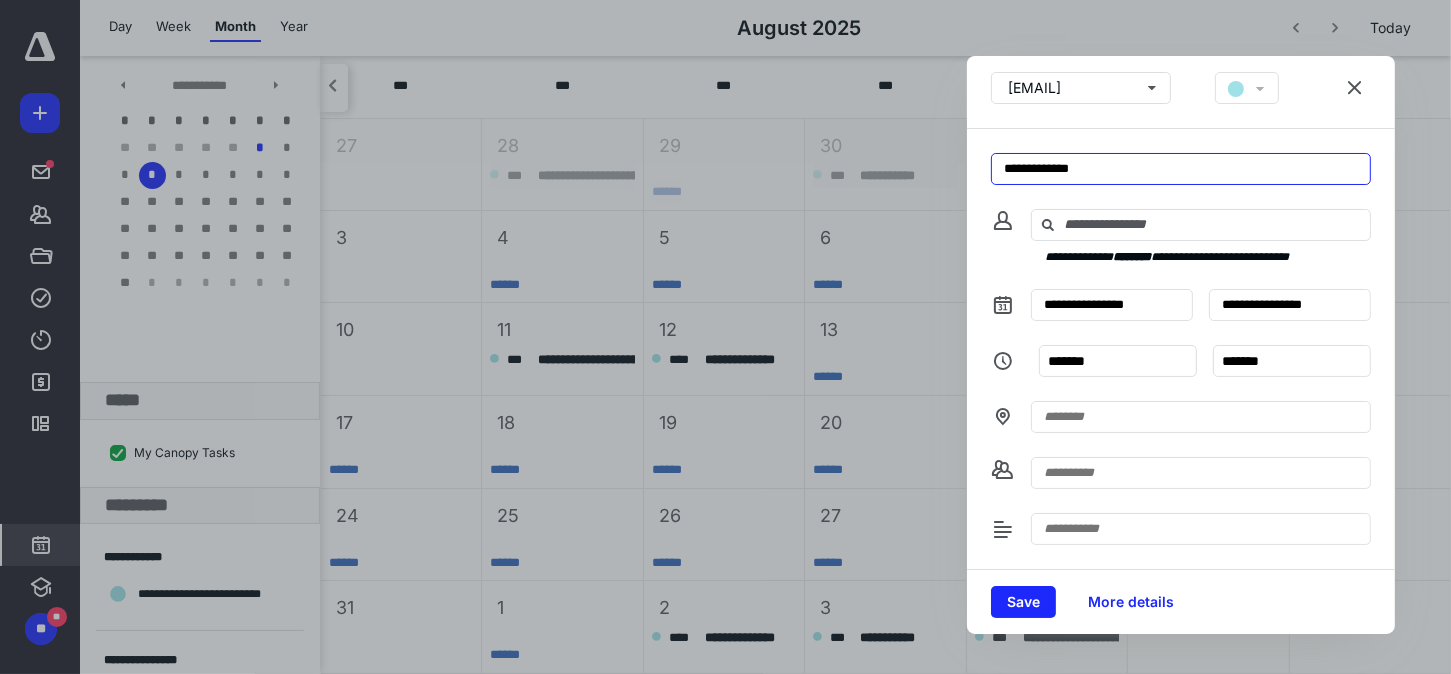 click on "**********" at bounding box center (1181, 169) 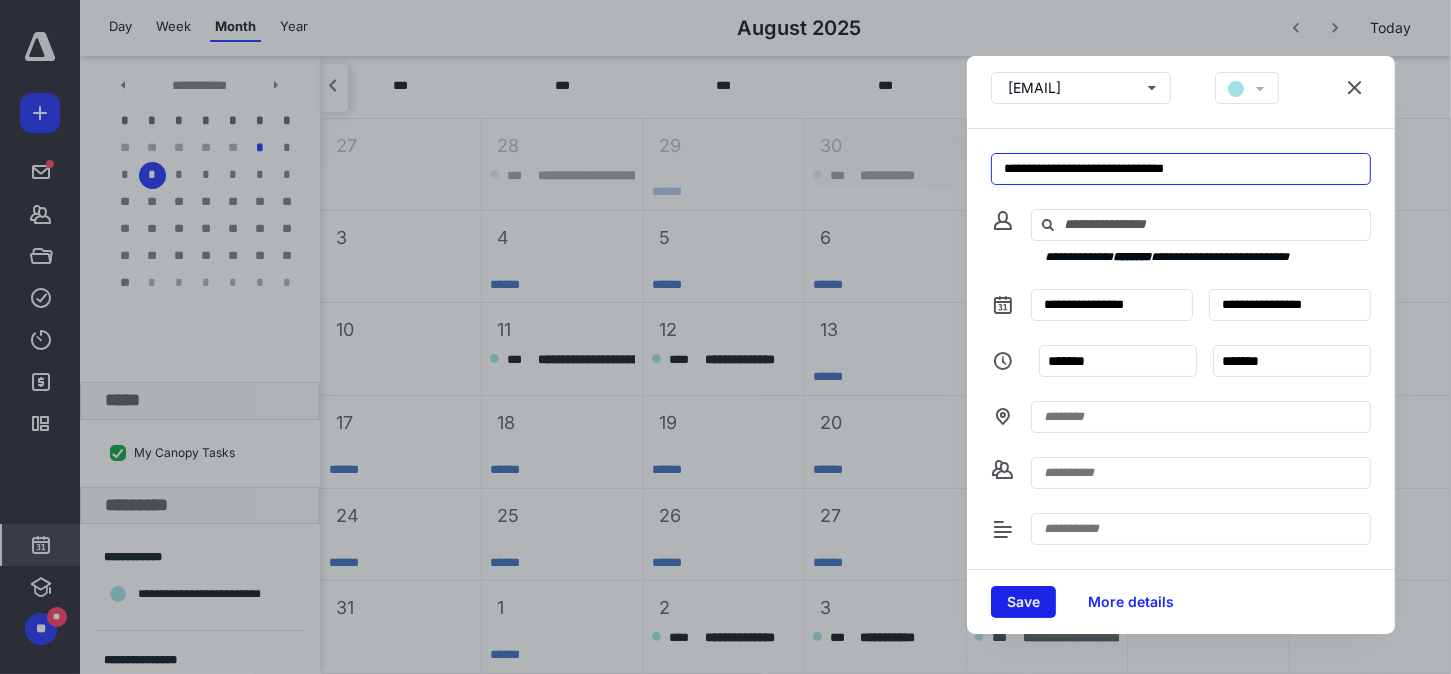 type on "**********" 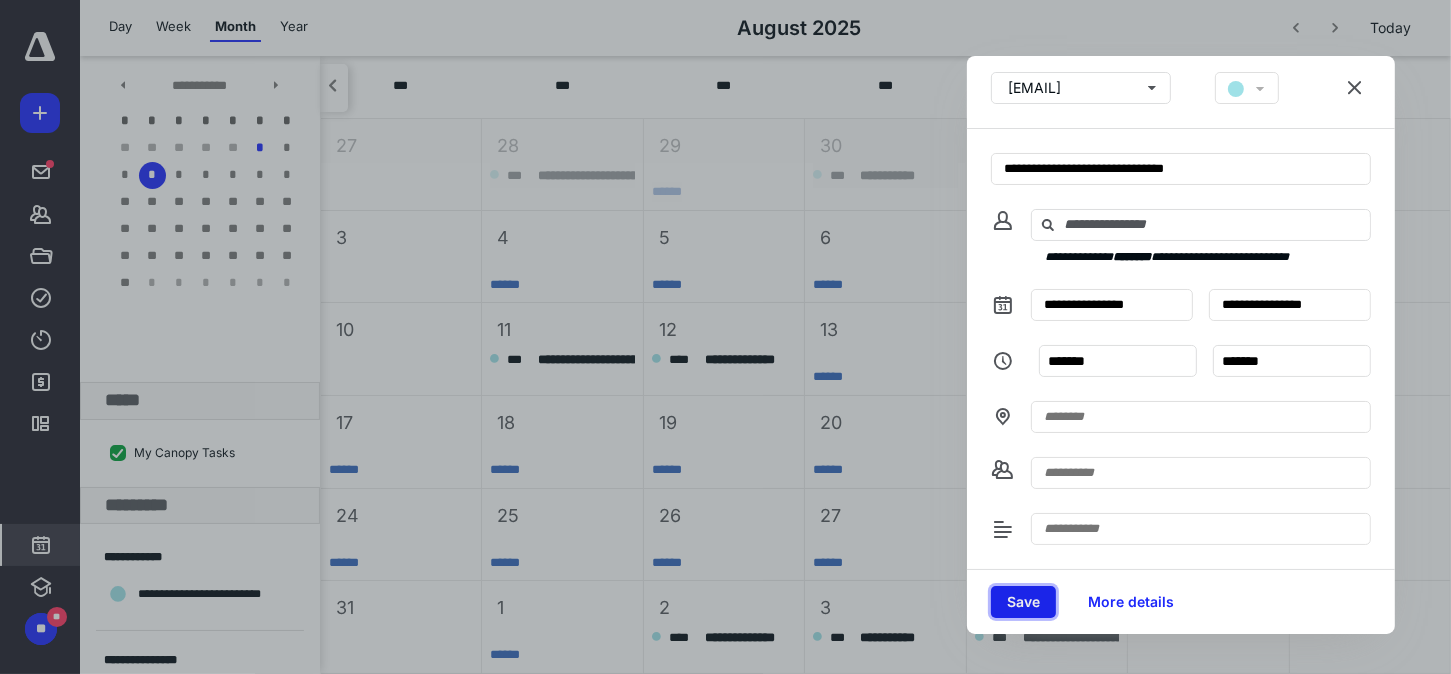 click on "Save" at bounding box center (1023, 602) 